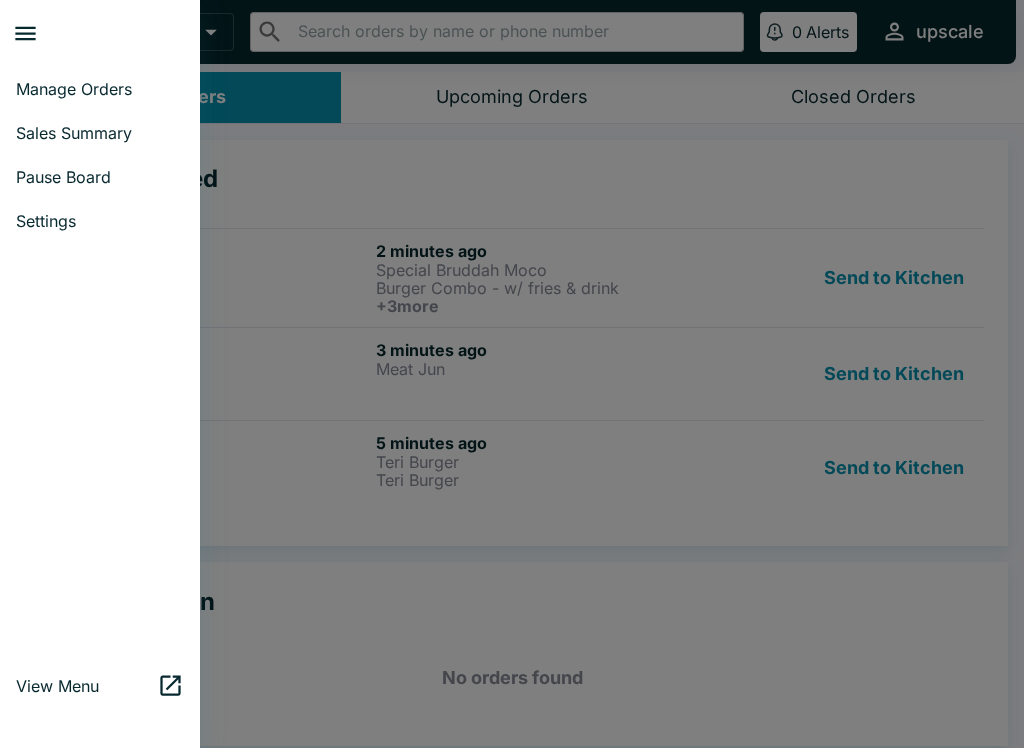 scroll, scrollTop: 0, scrollLeft: 0, axis: both 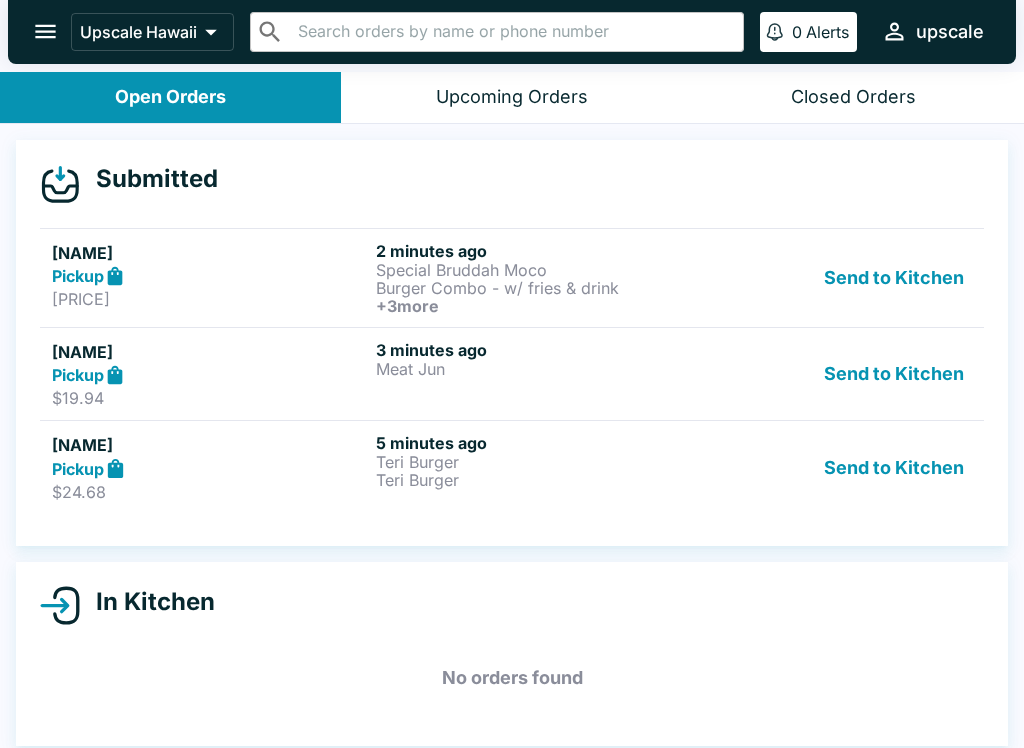 click on "Send to Kitchen" at bounding box center [894, 278] 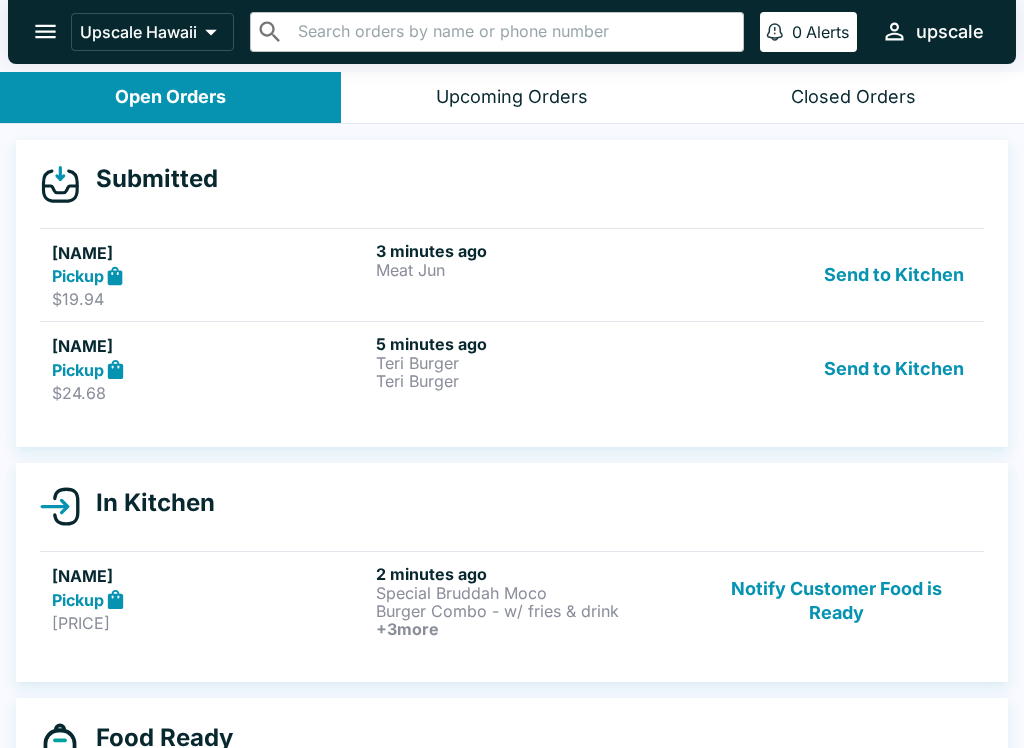 click on "Send to Kitchen" at bounding box center [894, 275] 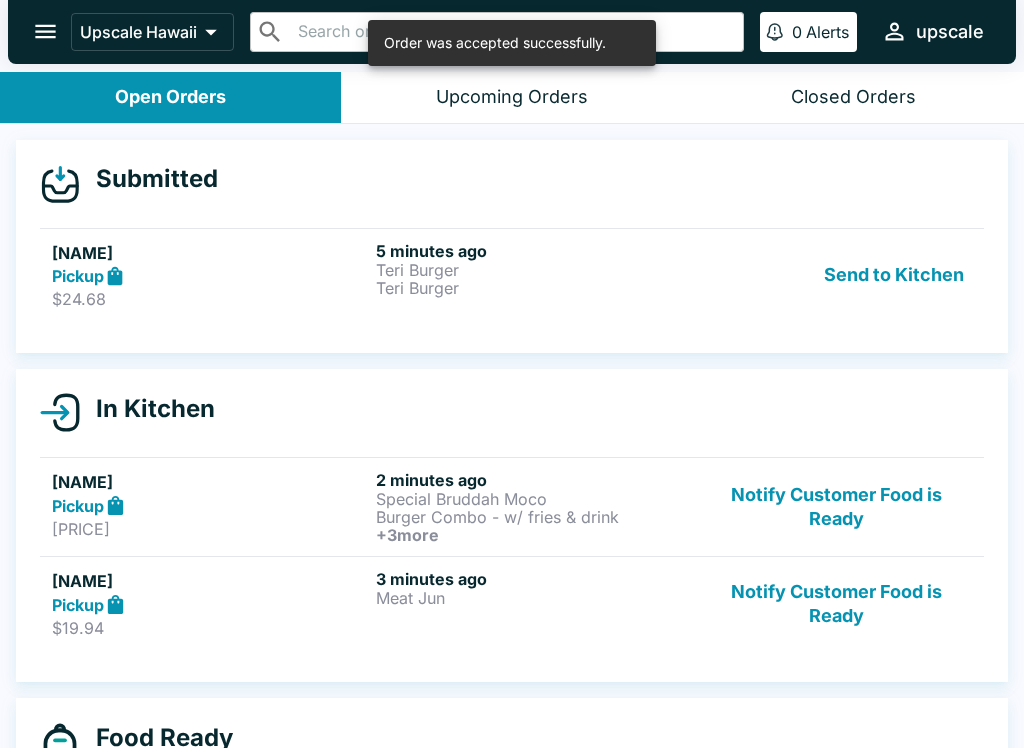 click on "Send to Kitchen" at bounding box center [894, 275] 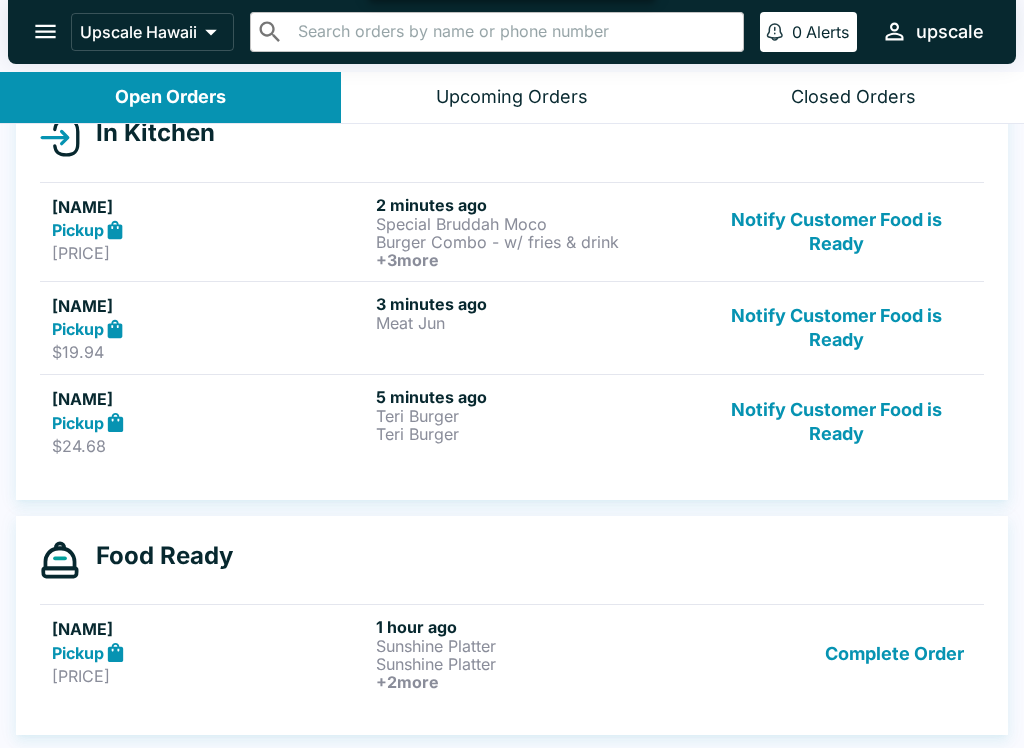 click on "Complete Order" at bounding box center (894, 654) 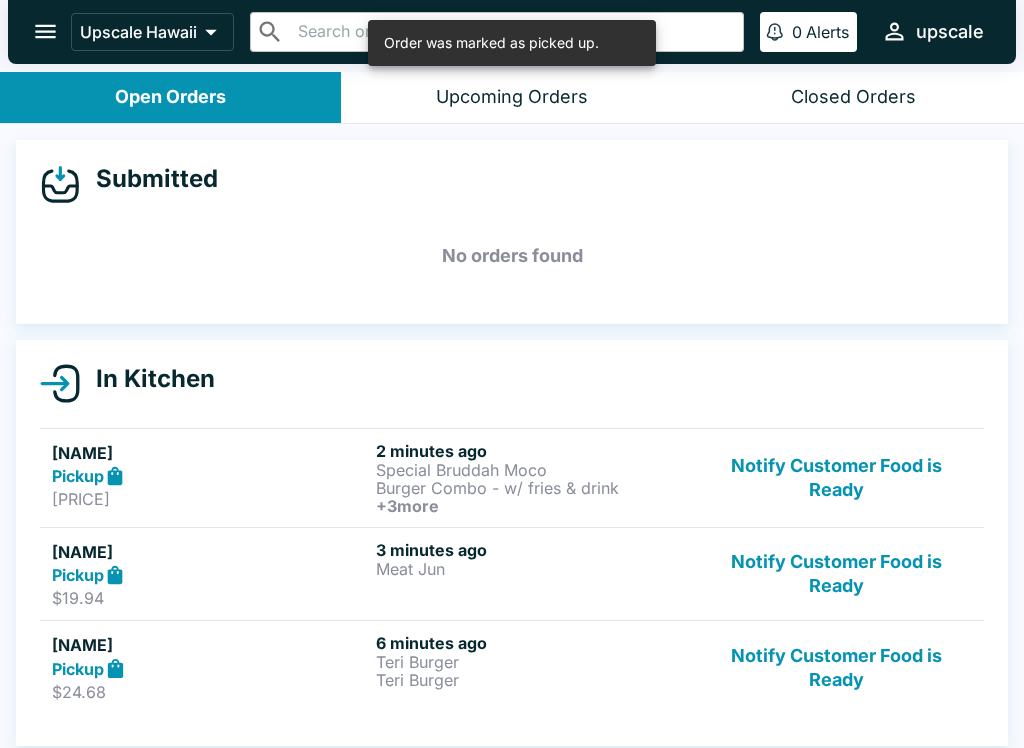 scroll, scrollTop: 0, scrollLeft: 0, axis: both 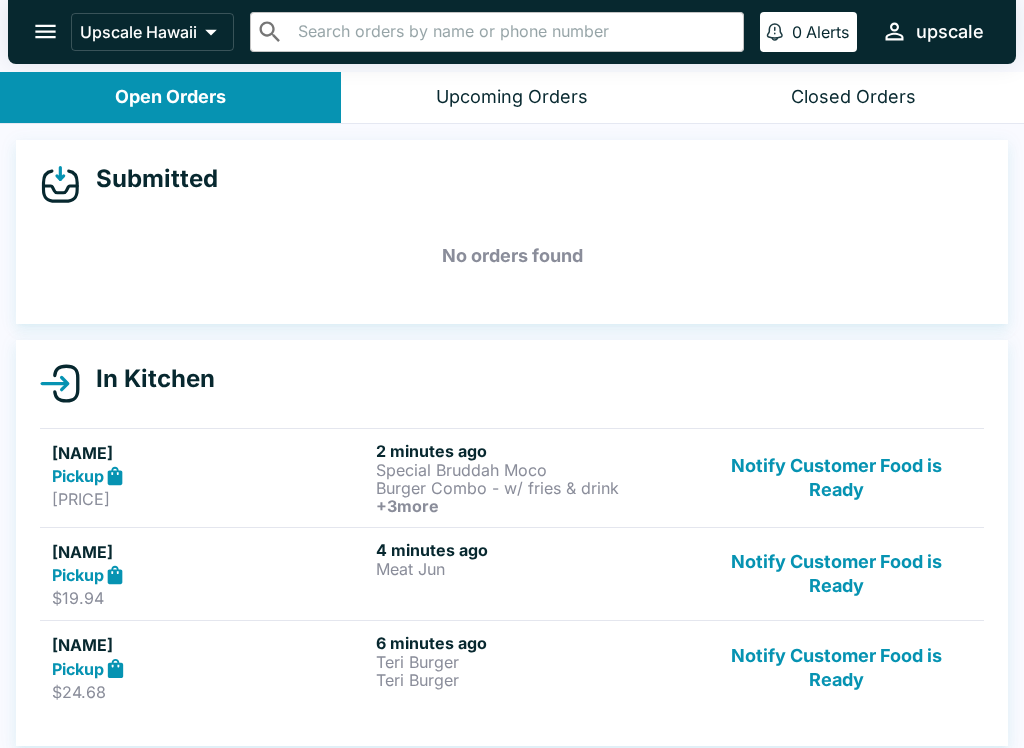 click on "[NAME] Pickup $[PRICE]" at bounding box center [210, 478] 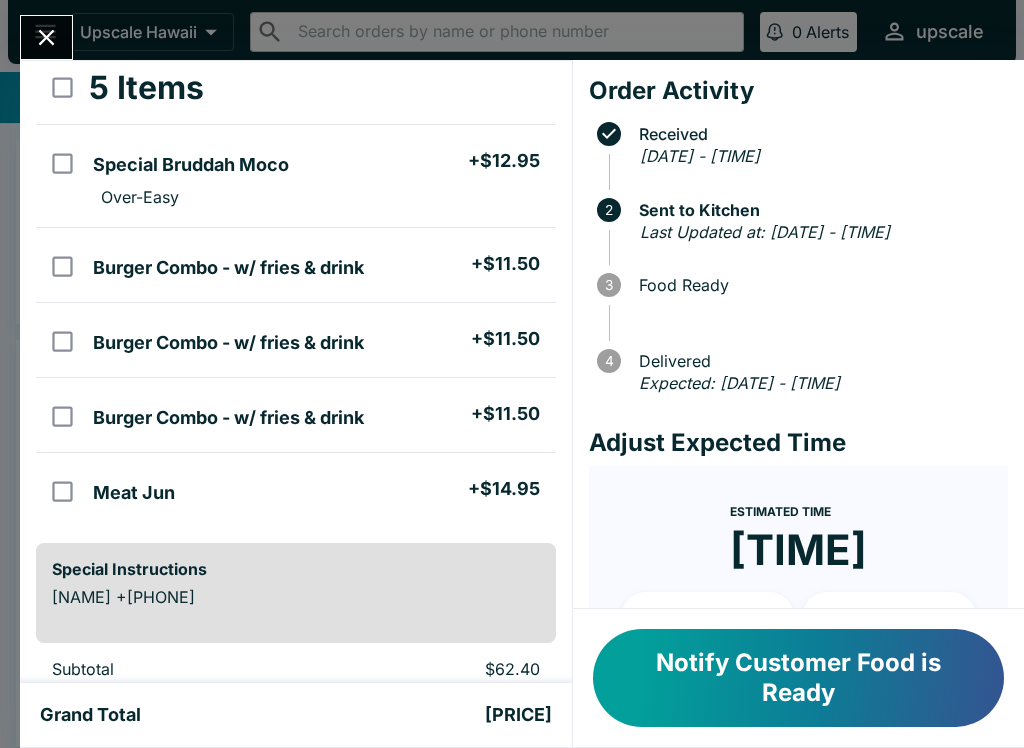scroll, scrollTop: 110, scrollLeft: 0, axis: vertical 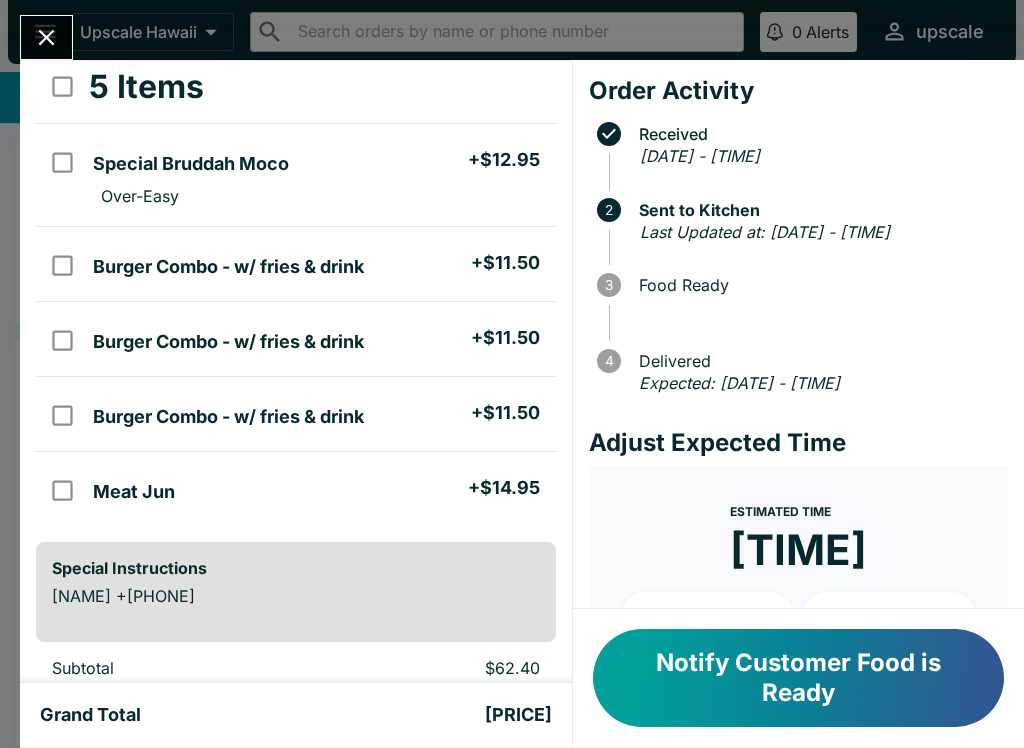 click on "Burger Combo - w/ fries & drink + $[PRICE]" at bounding box center (320, 339) 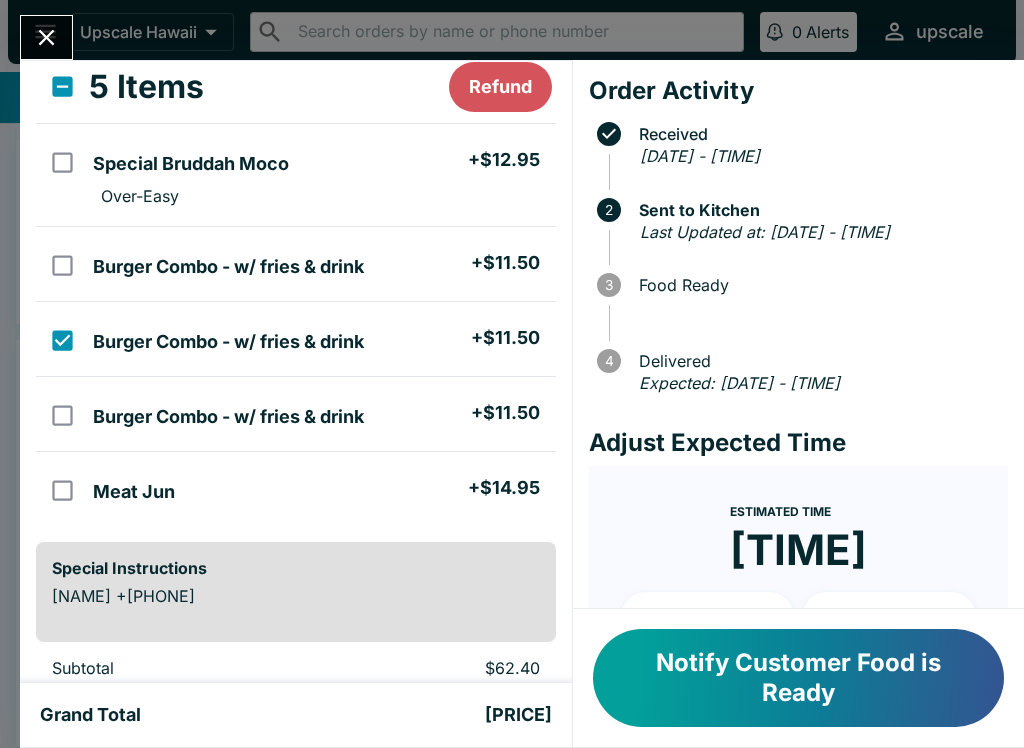 click at bounding box center [62, 265] 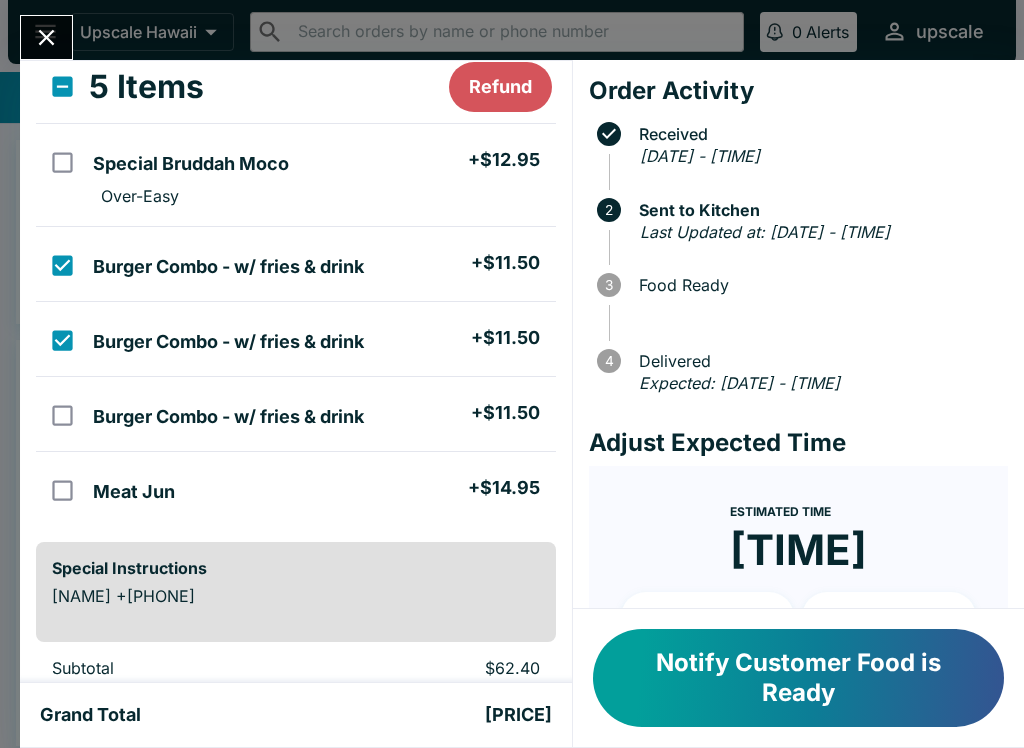 click at bounding box center [62, 415] 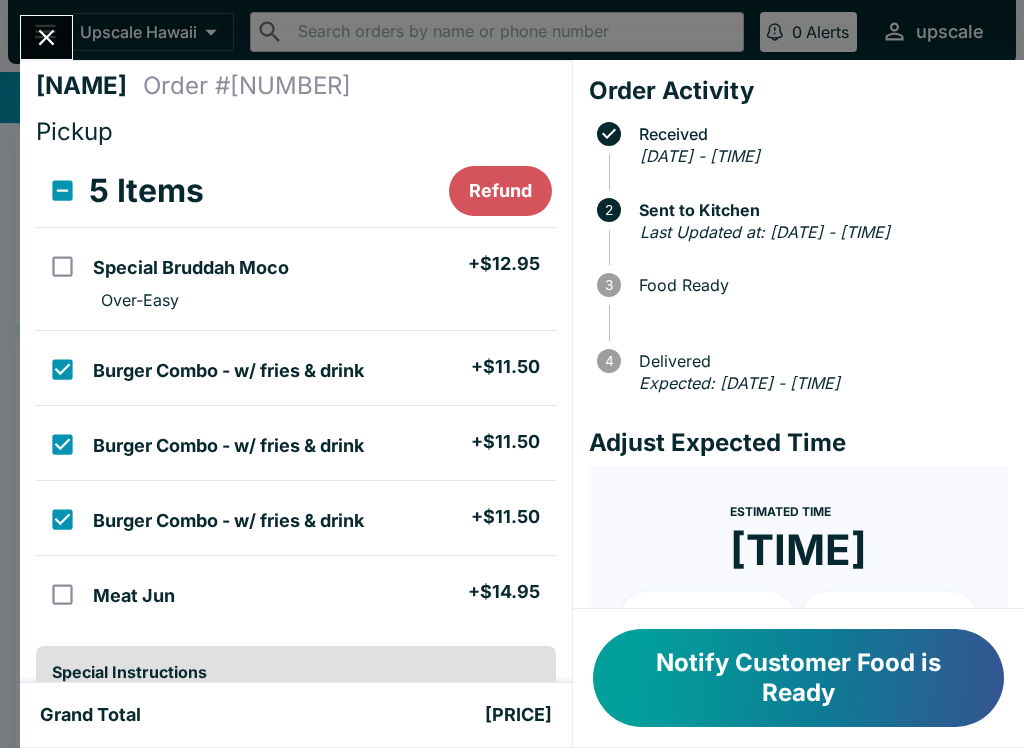 scroll, scrollTop: 9, scrollLeft: 0, axis: vertical 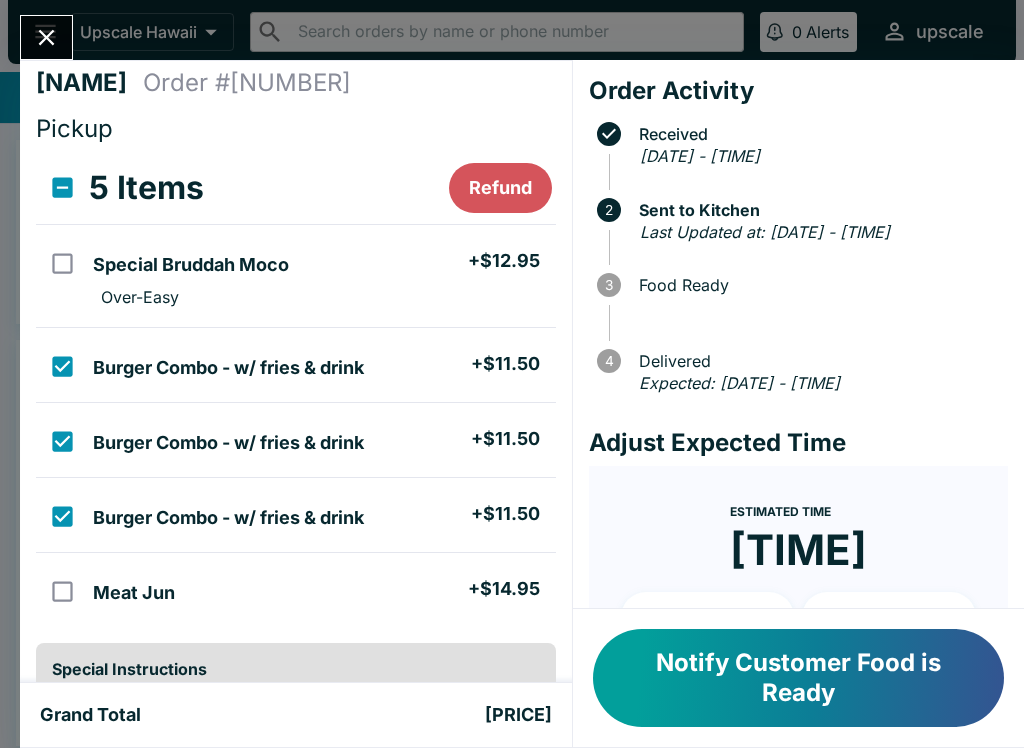 click on "Refund" at bounding box center (500, 188) 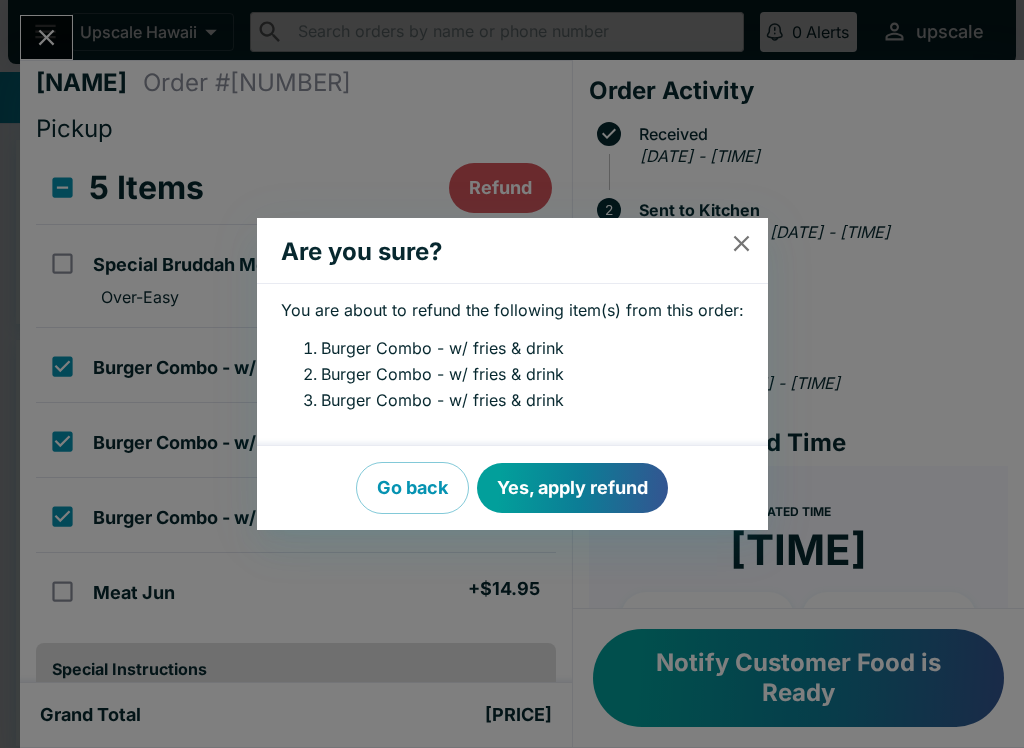 click on "Yes, apply refund" at bounding box center (572, 488) 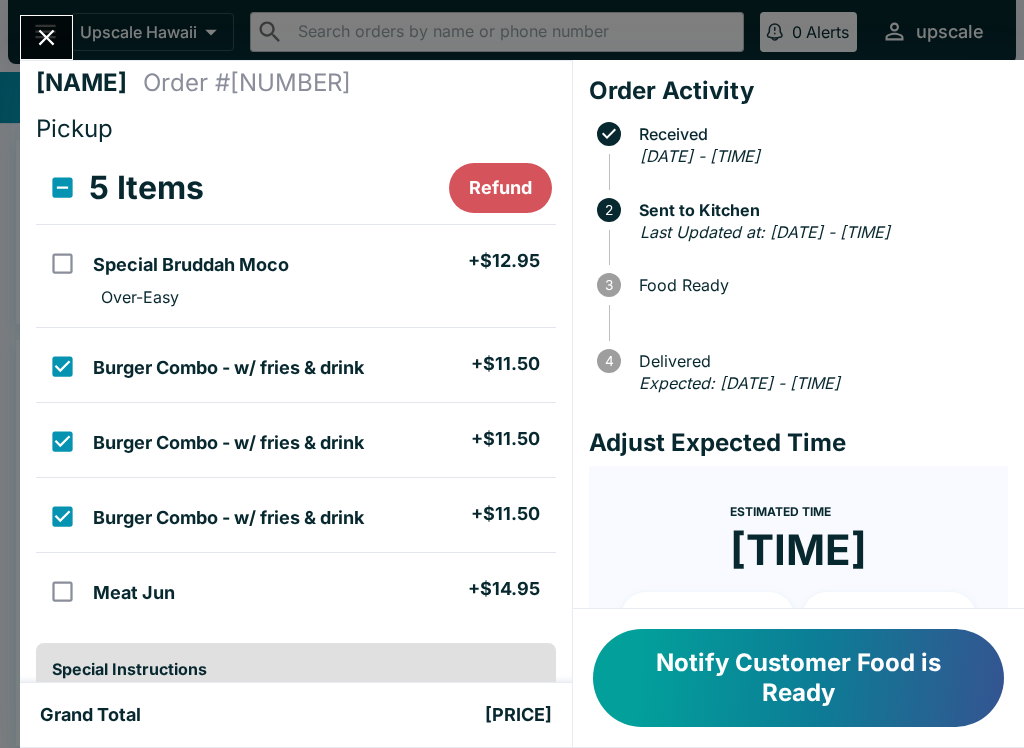 checkbox on "false" 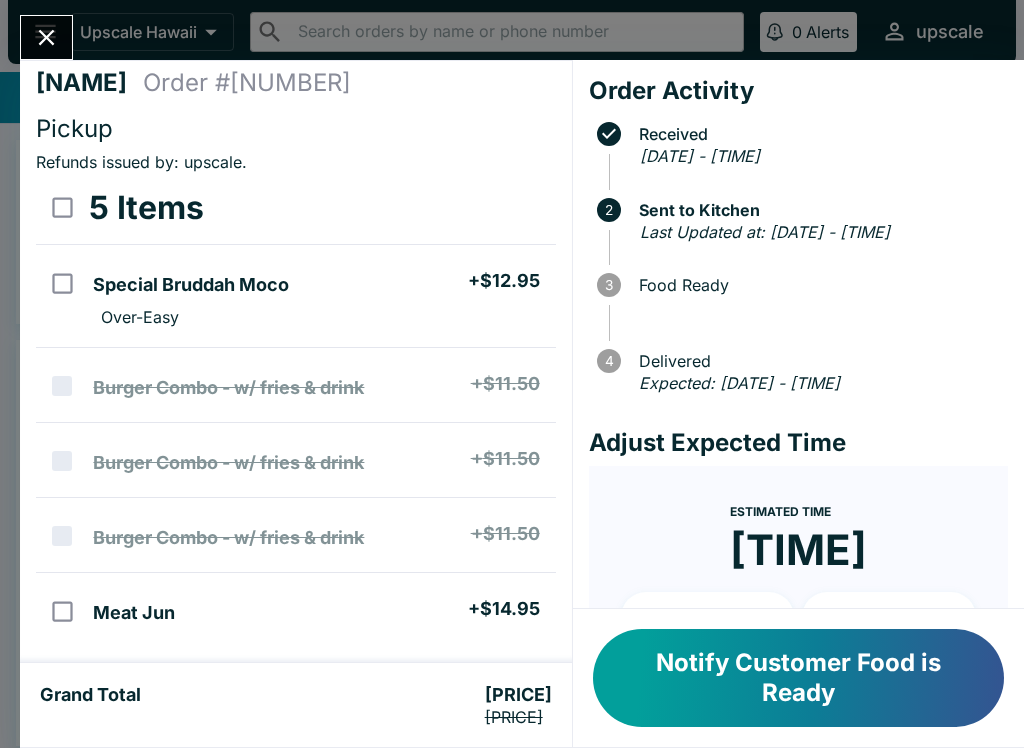 click on "[NAME] Order # [NUMBER] Pickup Refunds issued by: upscale . [NUMBER] Items Special Bruddah Moco + $[PRICE] Over-Easy Burger Combo - w/ fries & drink + $[PRICE] Burger Combo - w/ fries & drink + $[PRICE] Burger Combo - w/ fries & drink + $[PRICE] Meat Jun + $[PRICE] Special Instructions [NAME] +[PHONE] Subtotal $[PRICE] Beluga Fee $[PRICE] Restaurant Fee $[PRICE] Sales Tax $[PRICE] Preview Receipt Print Receipt Grand Total $[PRICE] $[PRICE] Order Activity Received [DATE] - [TIME] [NUMBER] Sent to Kitchen Last Updated at: [DATE] - [TIME] [NUMBER] Food Ready [NUMBER] Delivered Expected: [DATE] - [TIME] Adjust Expected Time Estimated Time [TIME] + [NUMBER] + [NUMBER] Reset Update ETA Notify Customer Food is Ready" at bounding box center (512, 374) 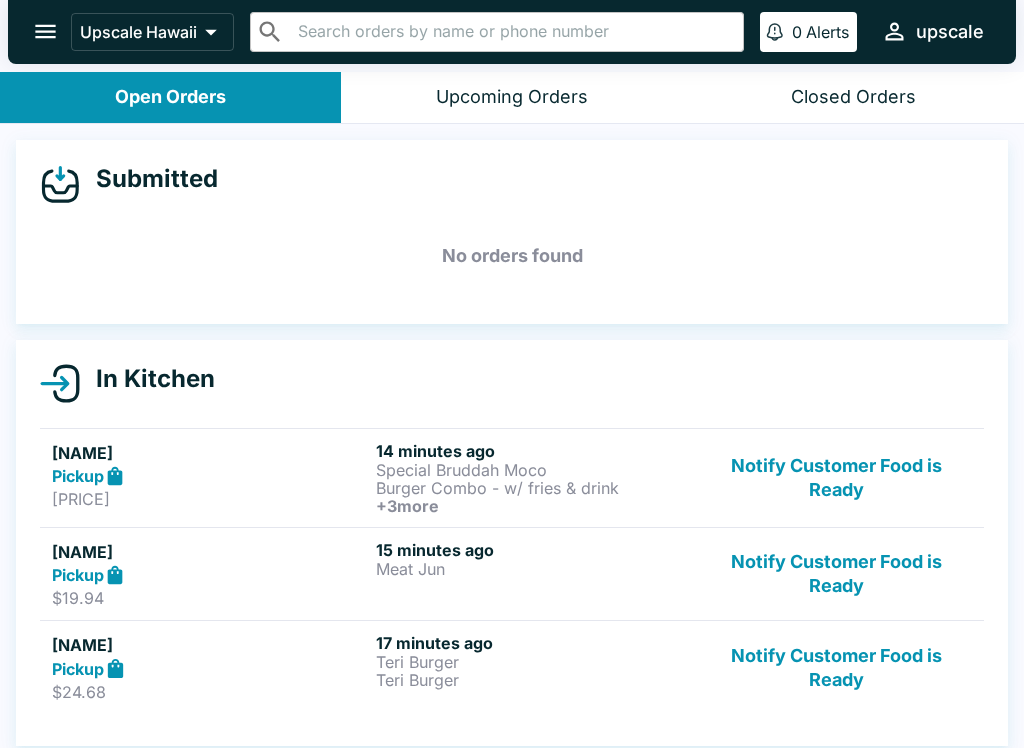 click at bounding box center [45, 31] 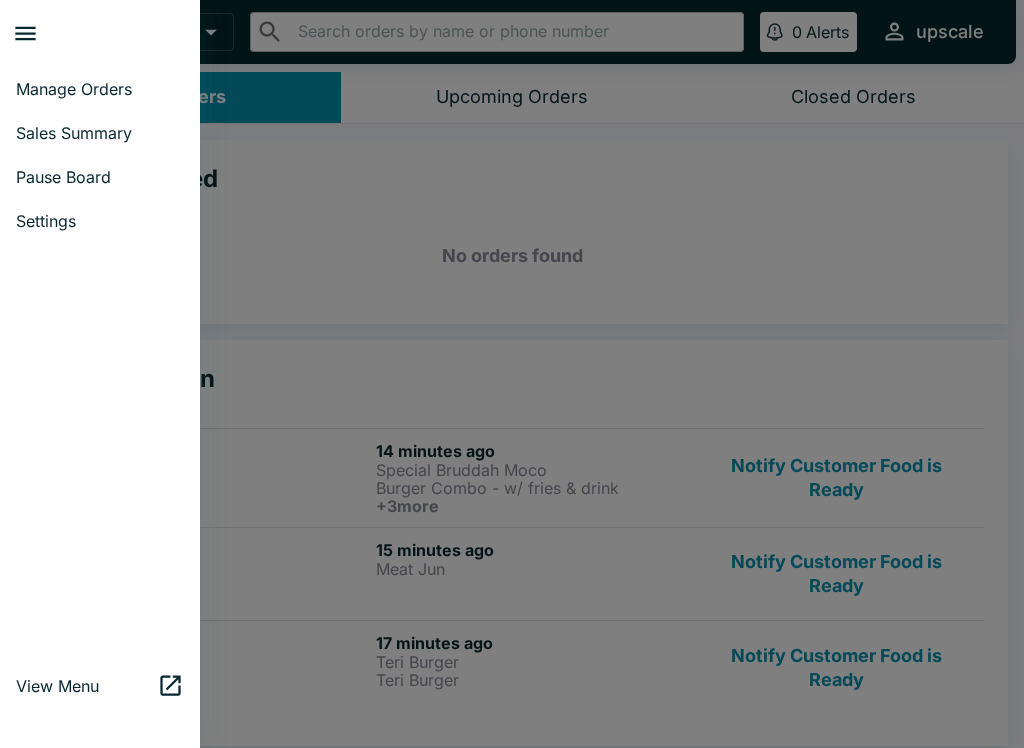 click at bounding box center (512, 374) 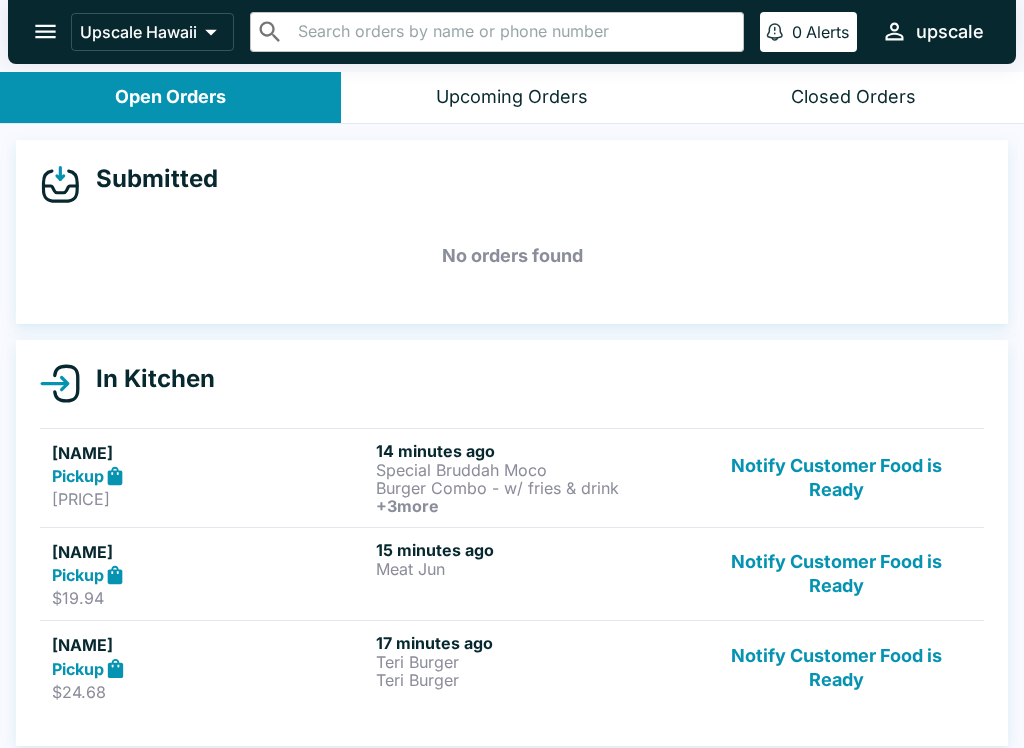 click on "17 minutes ago" at bounding box center (534, 643) 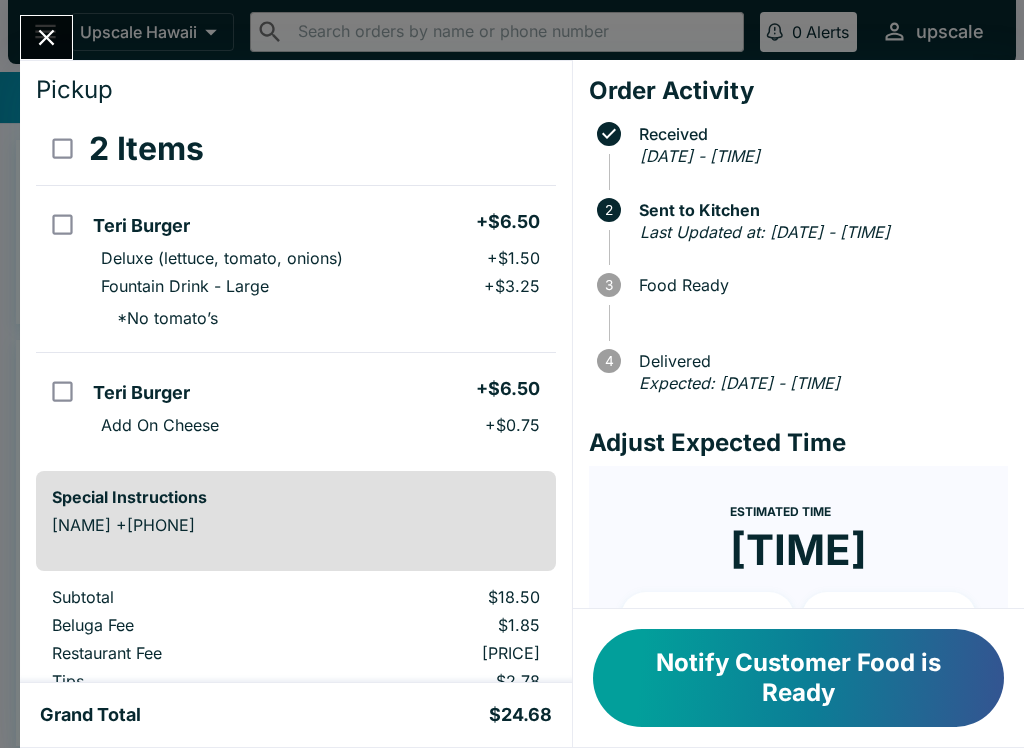 scroll, scrollTop: 49, scrollLeft: 0, axis: vertical 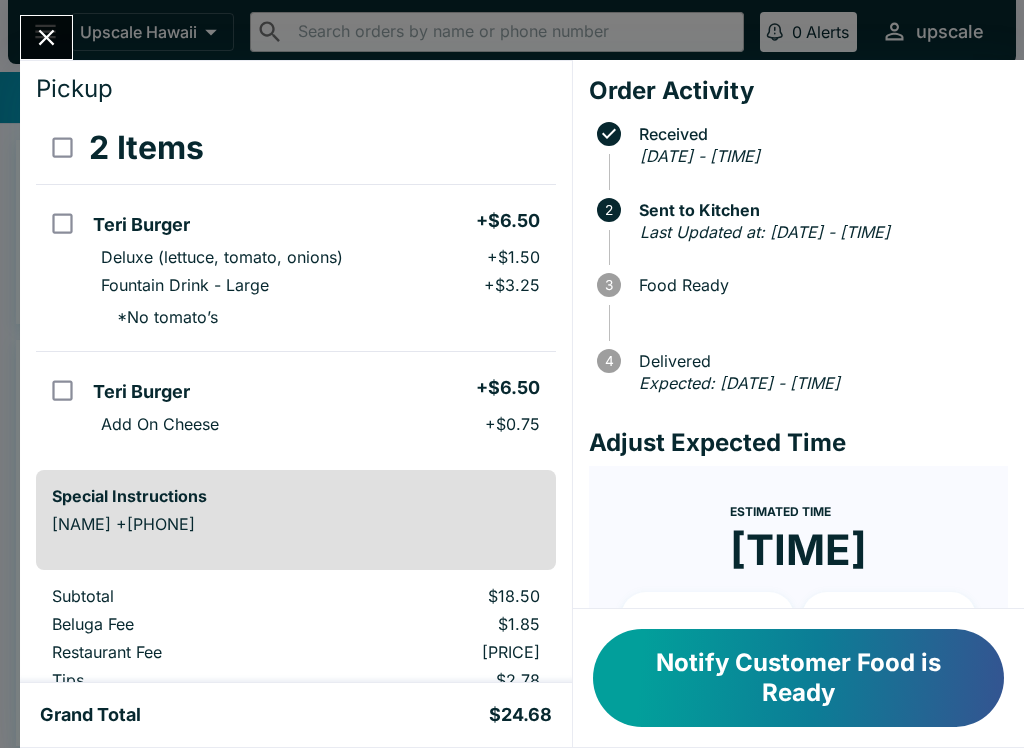 click 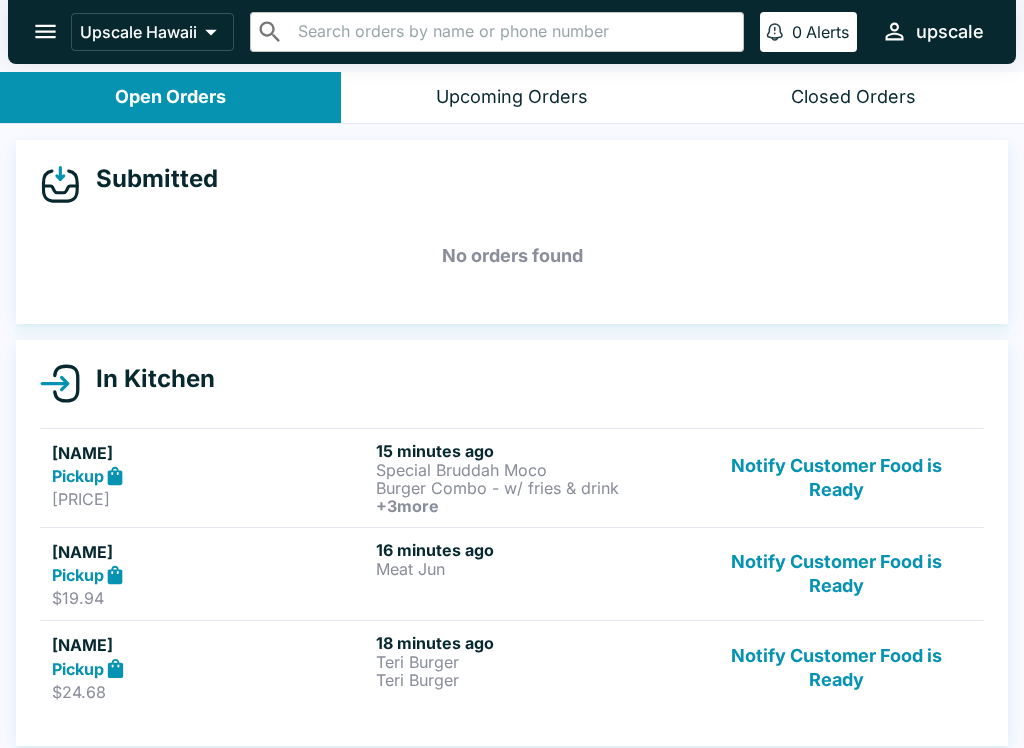 click on "Special Bruddah Moco" at bounding box center [534, 470] 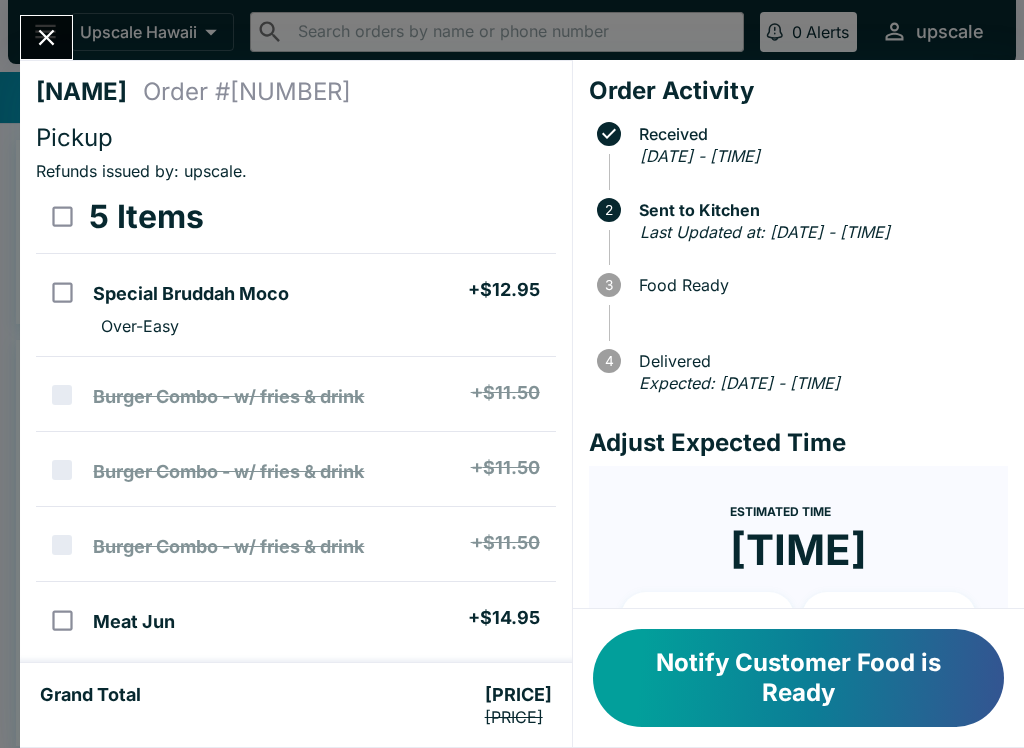 click 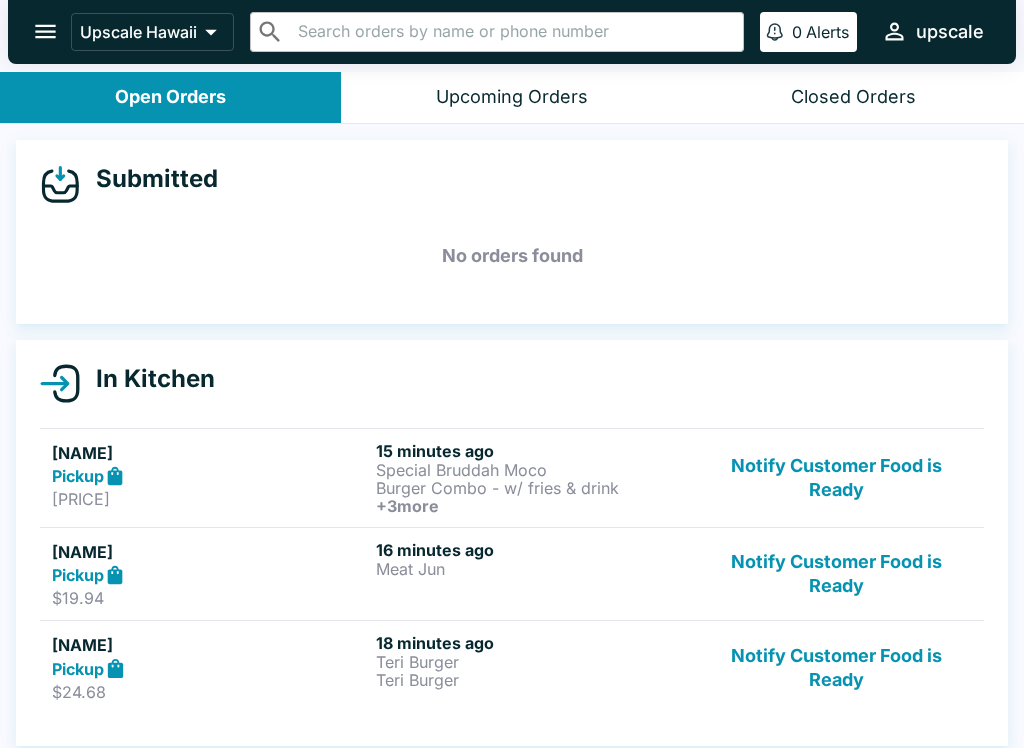 click on "Teri Burger" at bounding box center [534, 680] 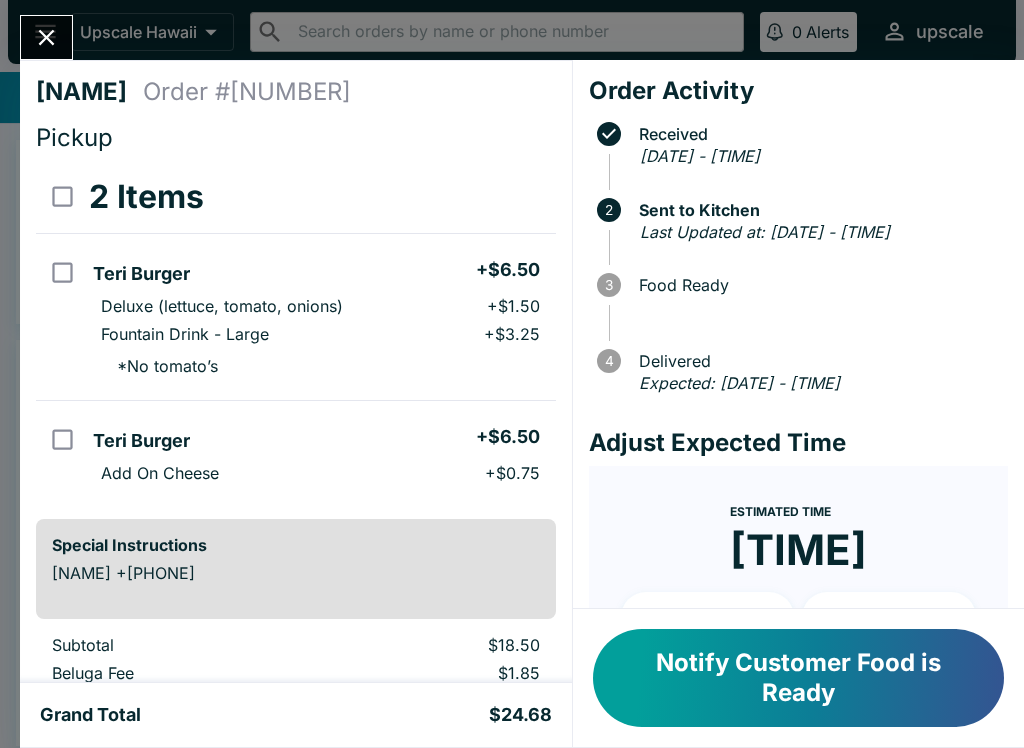 click on "Add On Cheese" at bounding box center (160, 473) 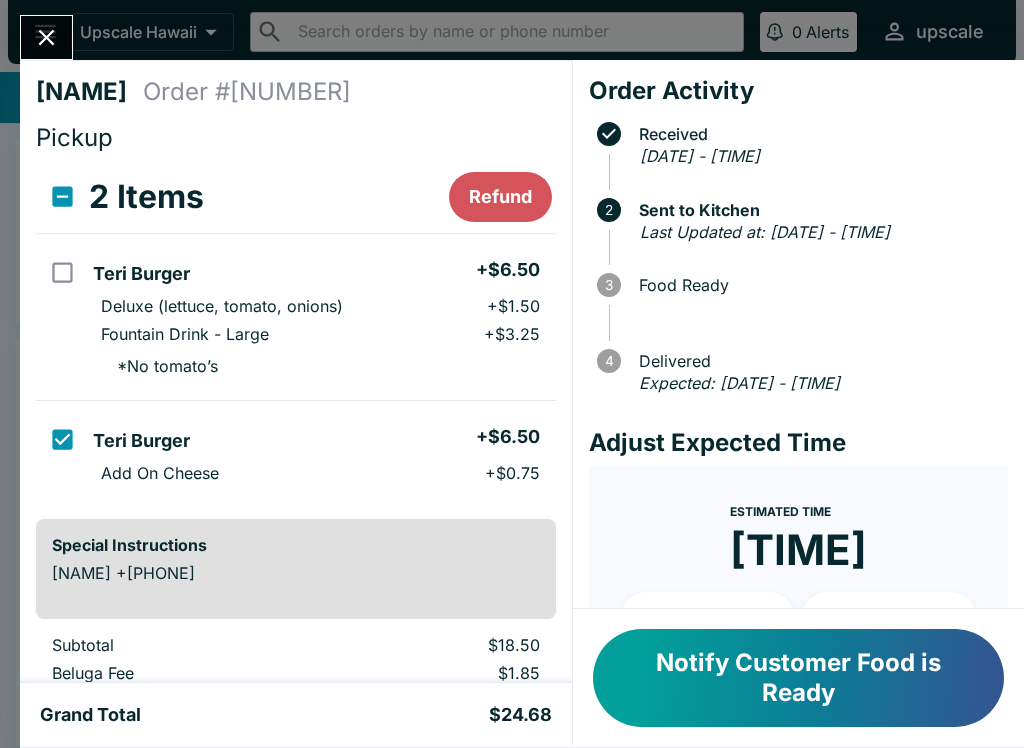 click on "Refund" at bounding box center [500, 197] 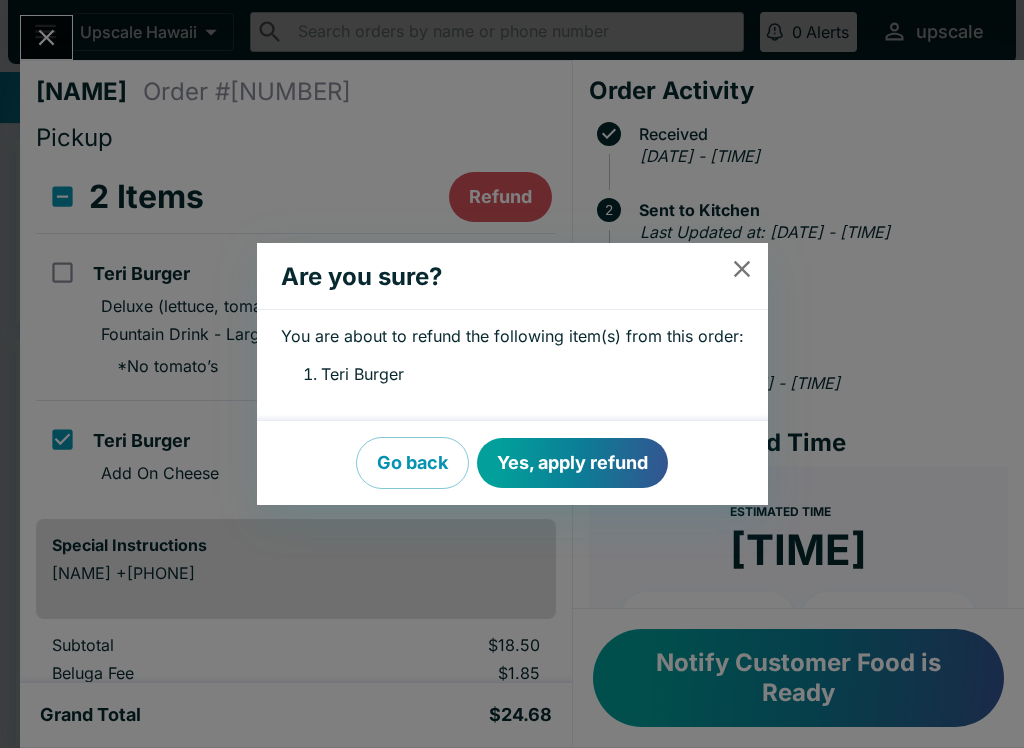 click at bounding box center (741, 268) 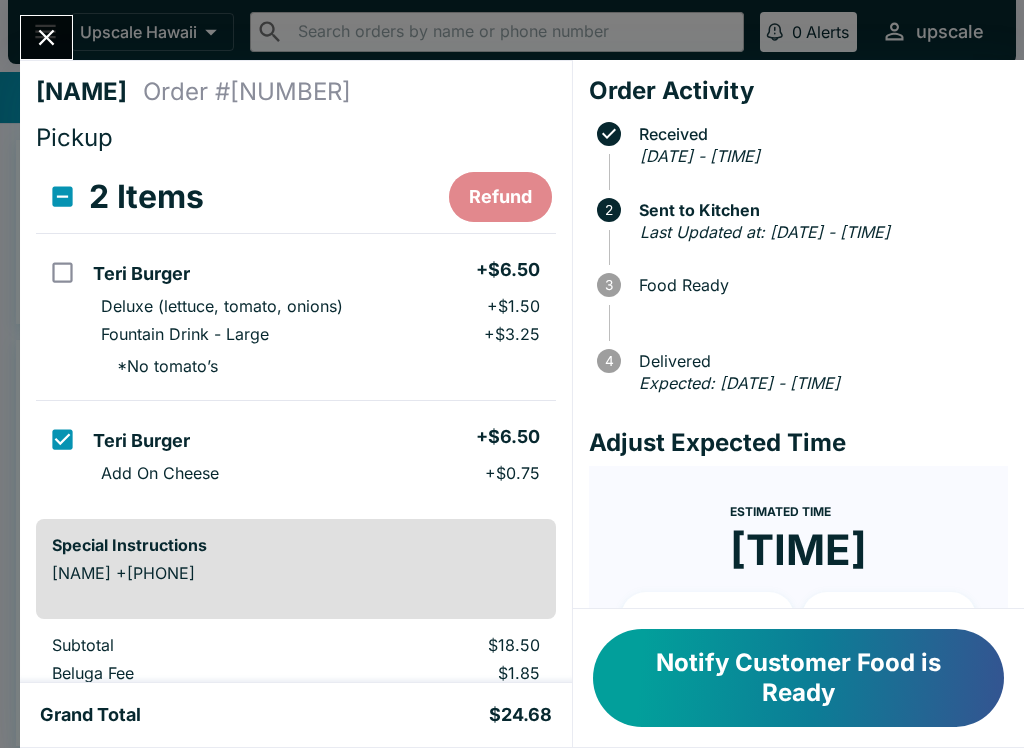 click on "Refund" at bounding box center [500, 197] 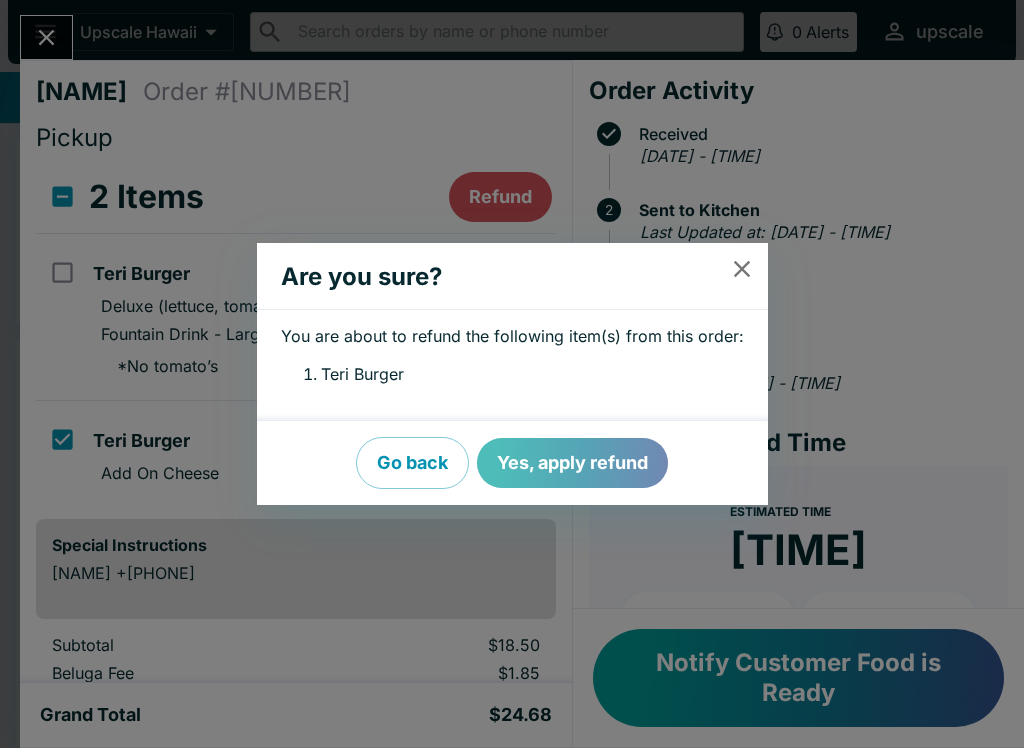 click on "Yes, apply refund" at bounding box center [572, 463] 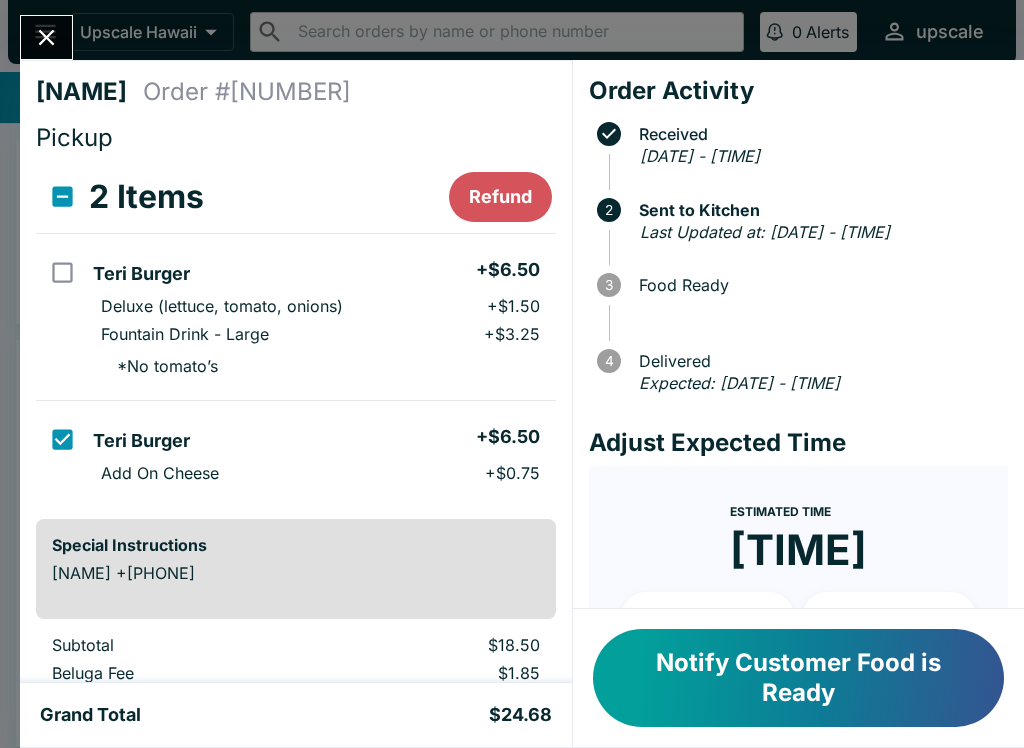 click at bounding box center [60, 317] 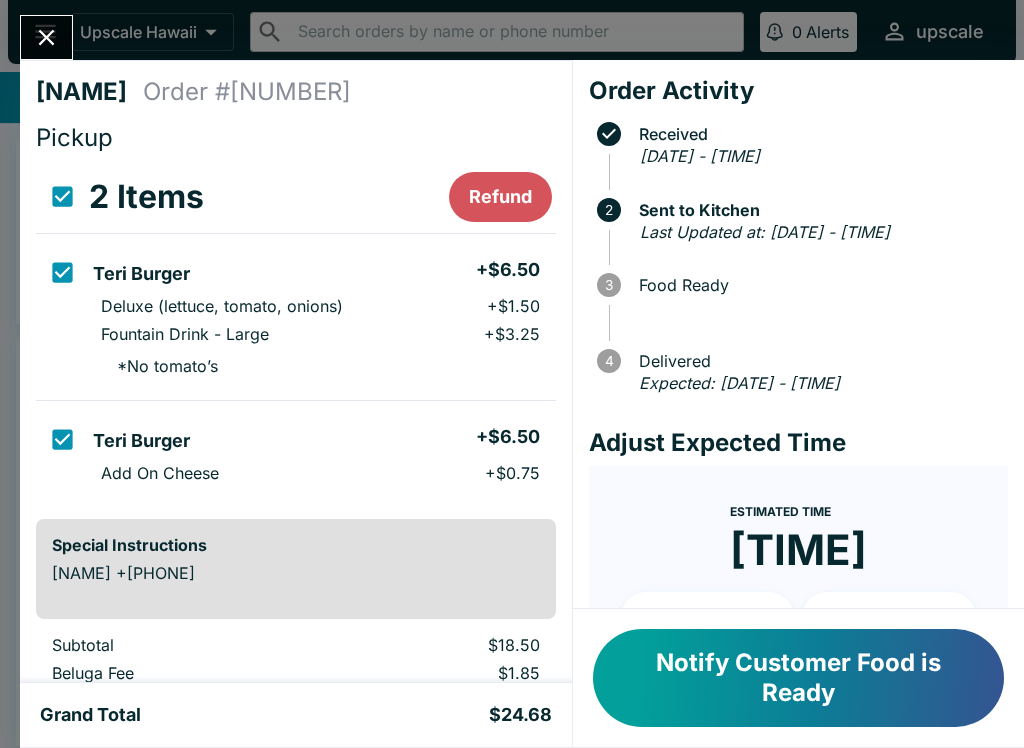 click on "Refund" at bounding box center [500, 197] 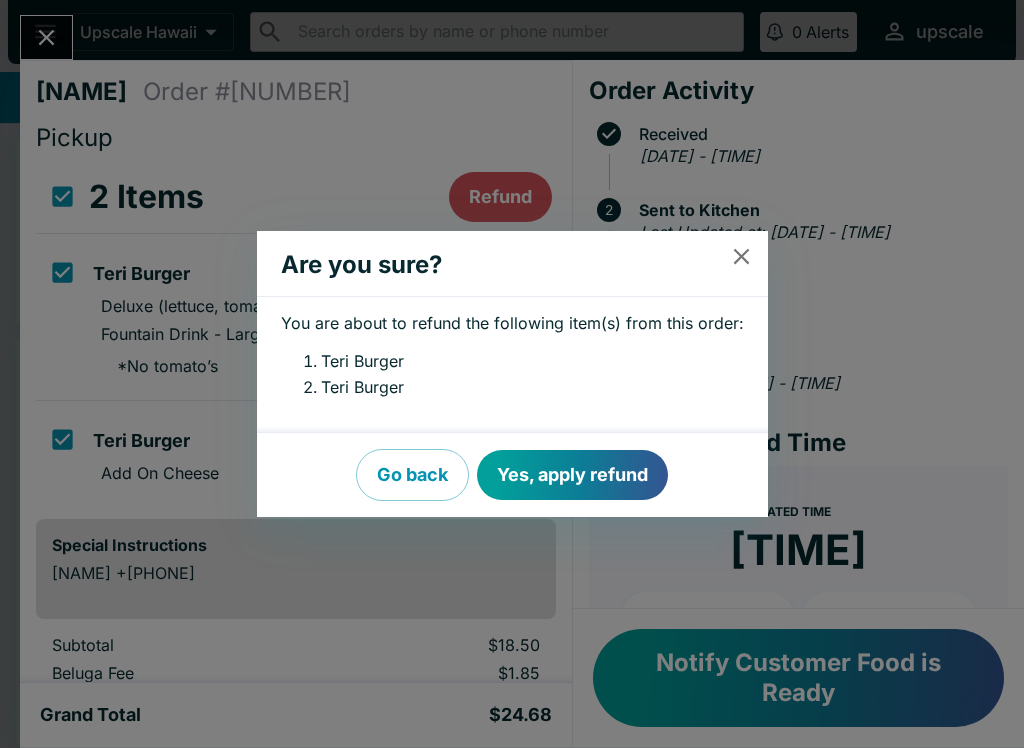 checkbox on "false" 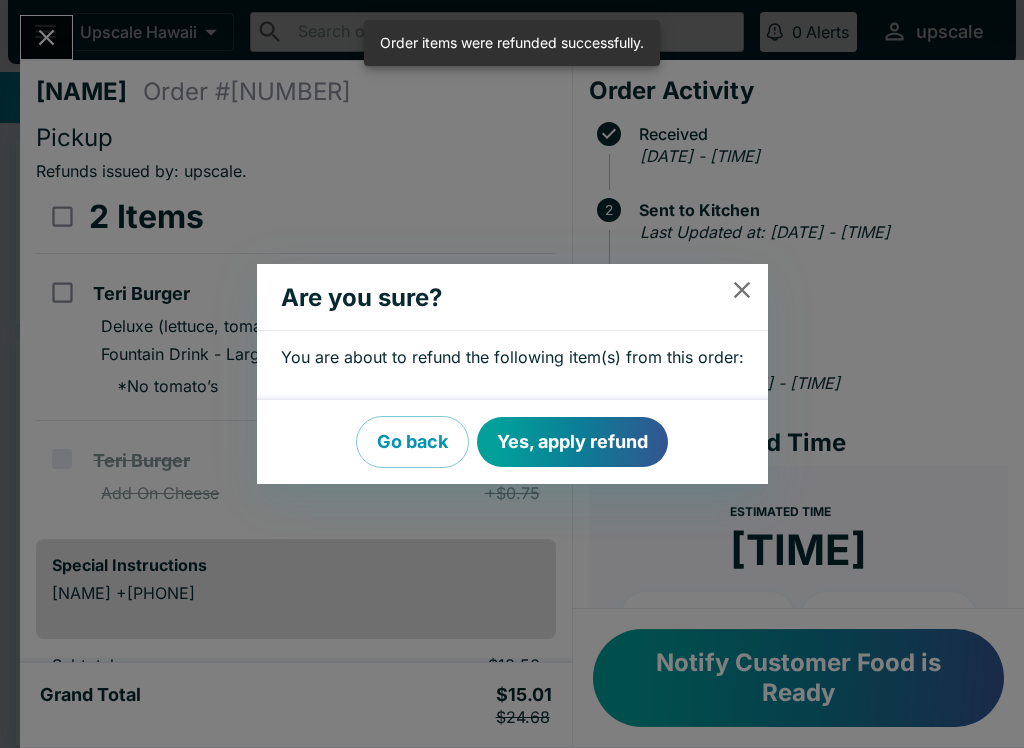 click on "Yes, apply refund" at bounding box center (572, 442) 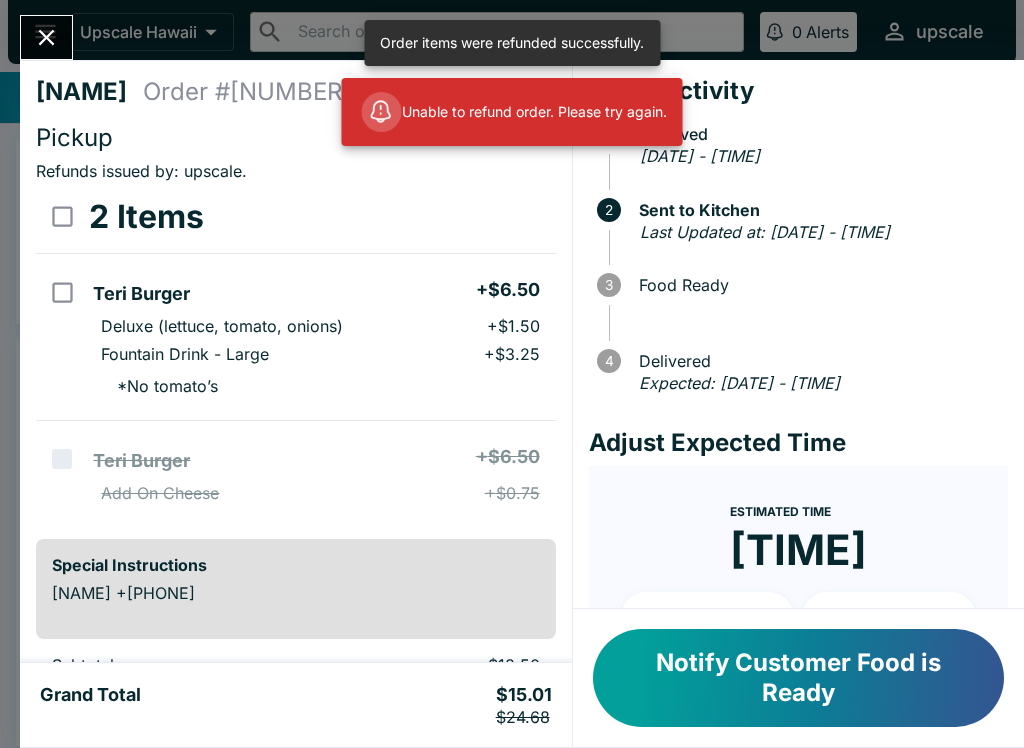 click at bounding box center (62, 292) 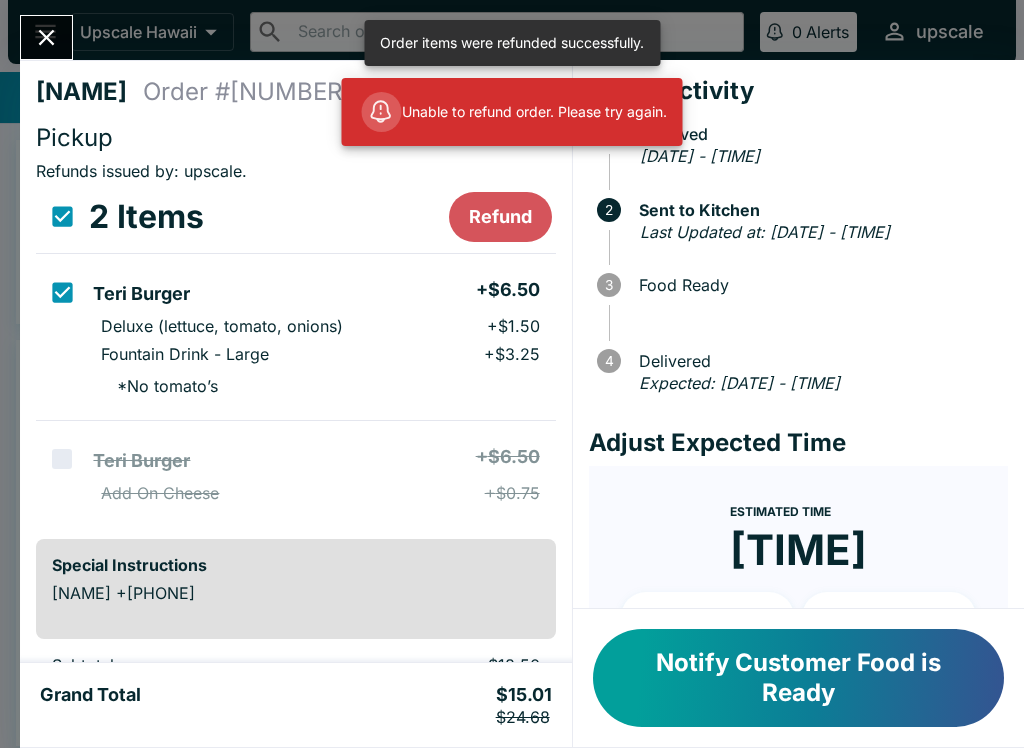 click on "Refund" at bounding box center [500, 217] 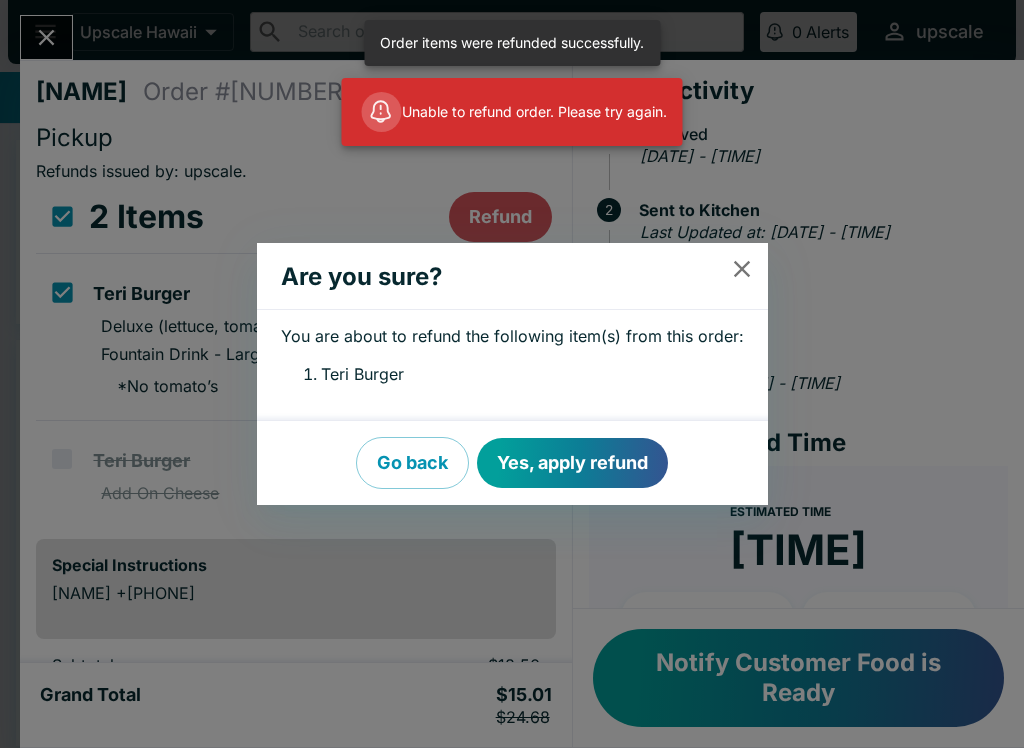 click on "Yes, apply refund" at bounding box center [572, 463] 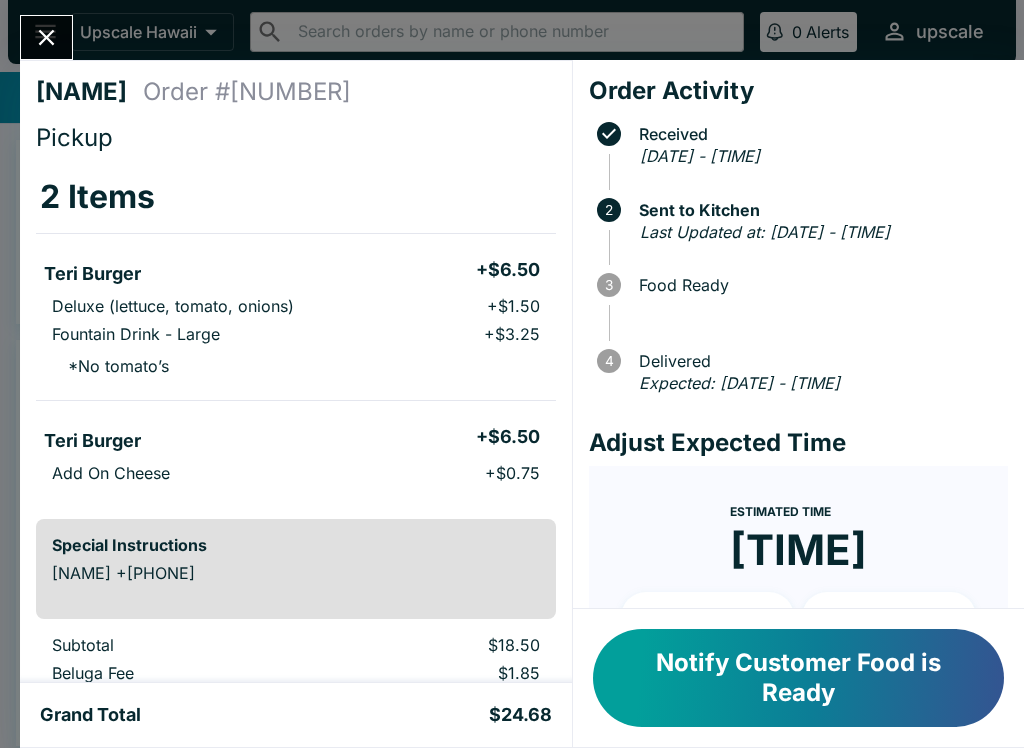 click at bounding box center [46, 37] 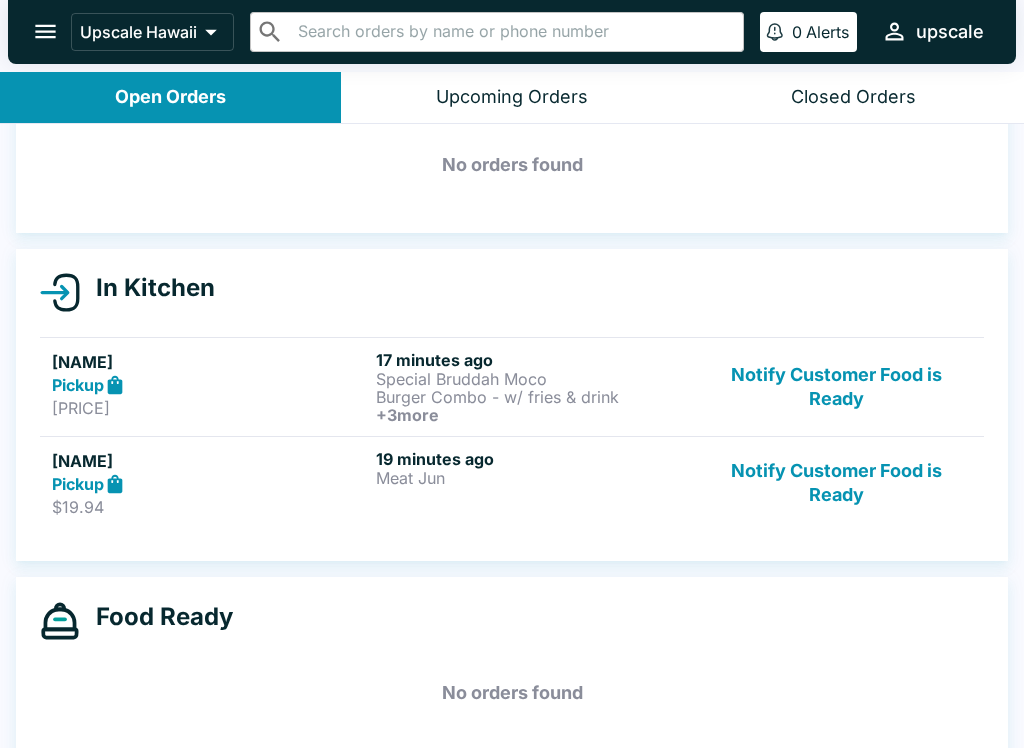 scroll, scrollTop: 93, scrollLeft: 0, axis: vertical 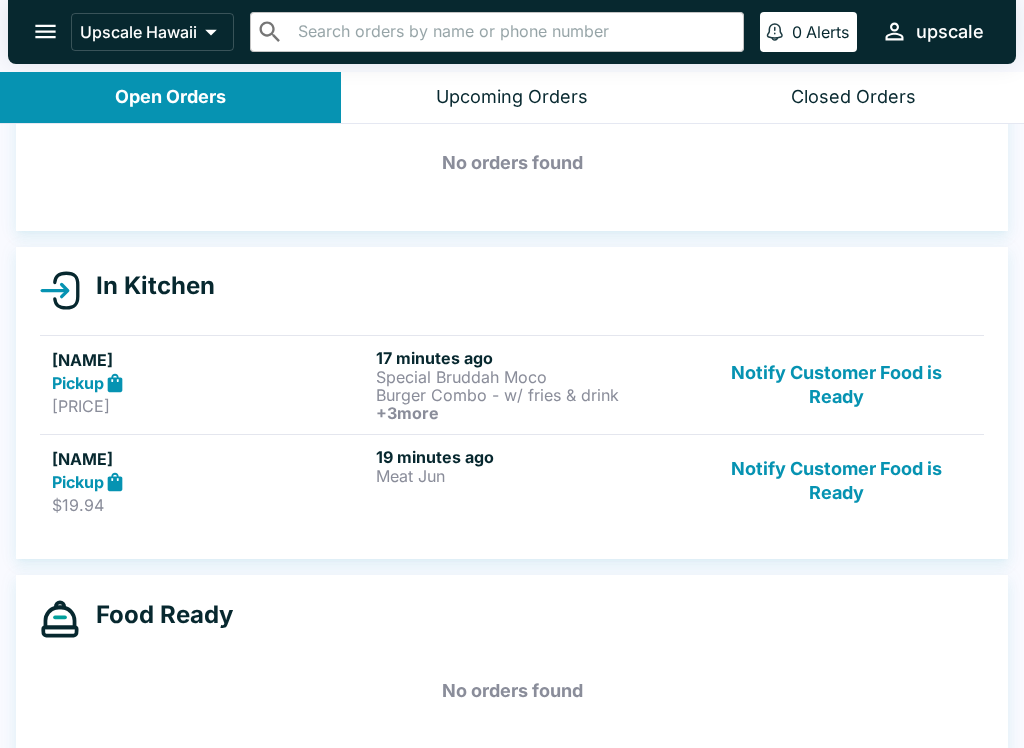 click on "[NAME] Pickup $[PRICE] [TIME] ago Meat Jun Notify Customer Food is Ready" at bounding box center (512, 481) 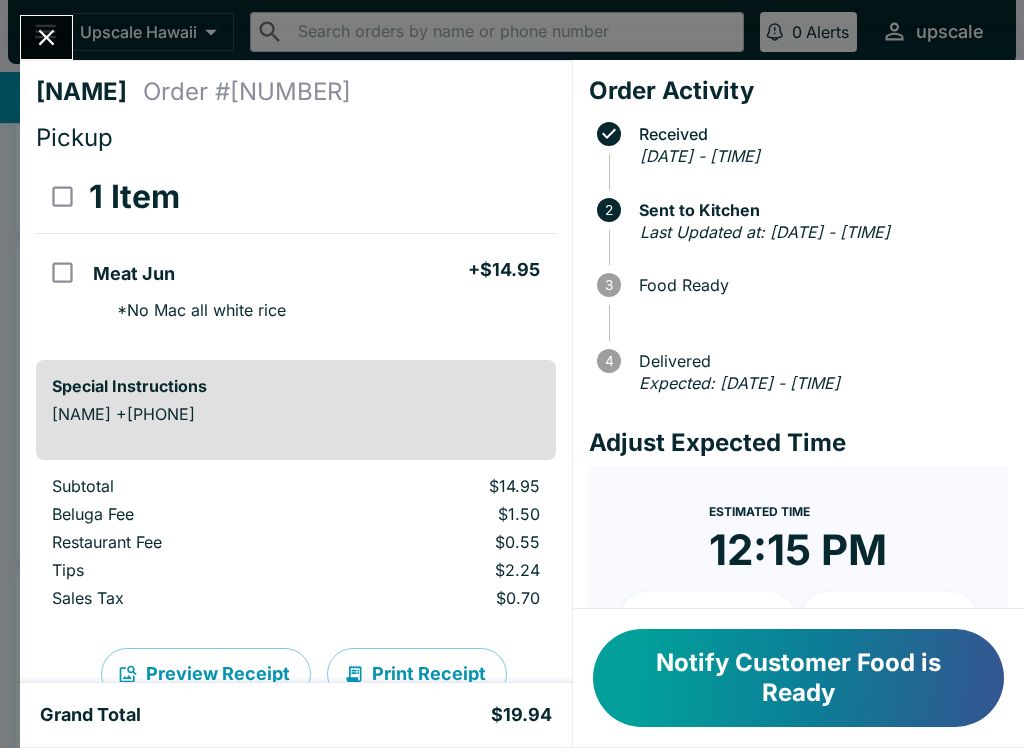 click at bounding box center (46, 37) 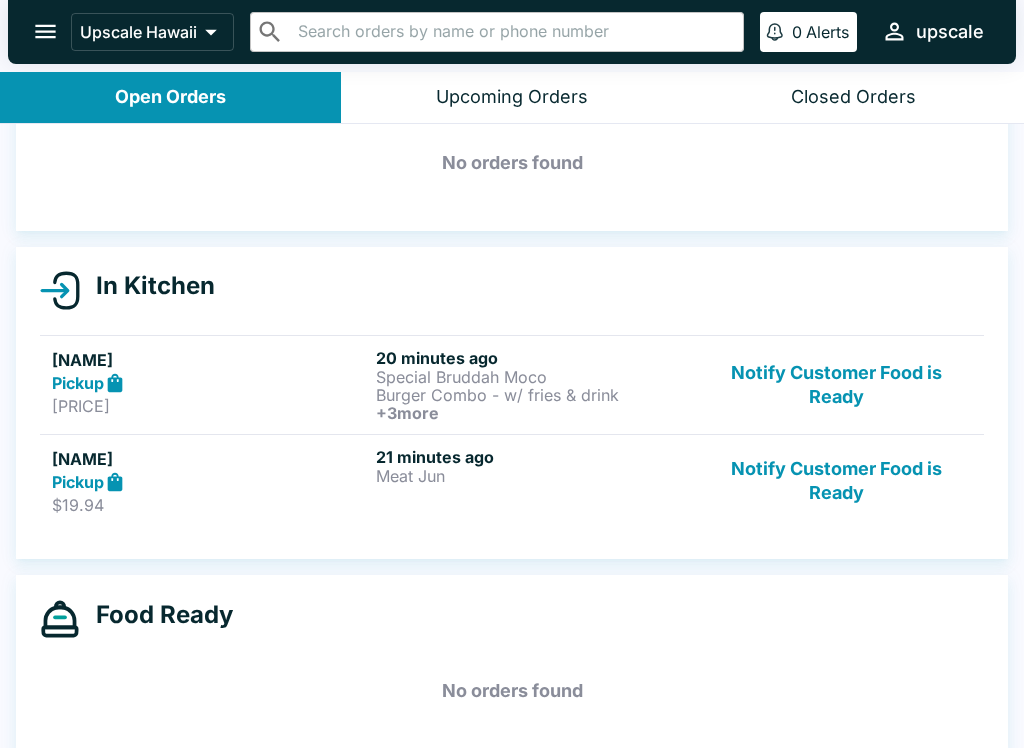 click on "[PRICE]" at bounding box center [210, 406] 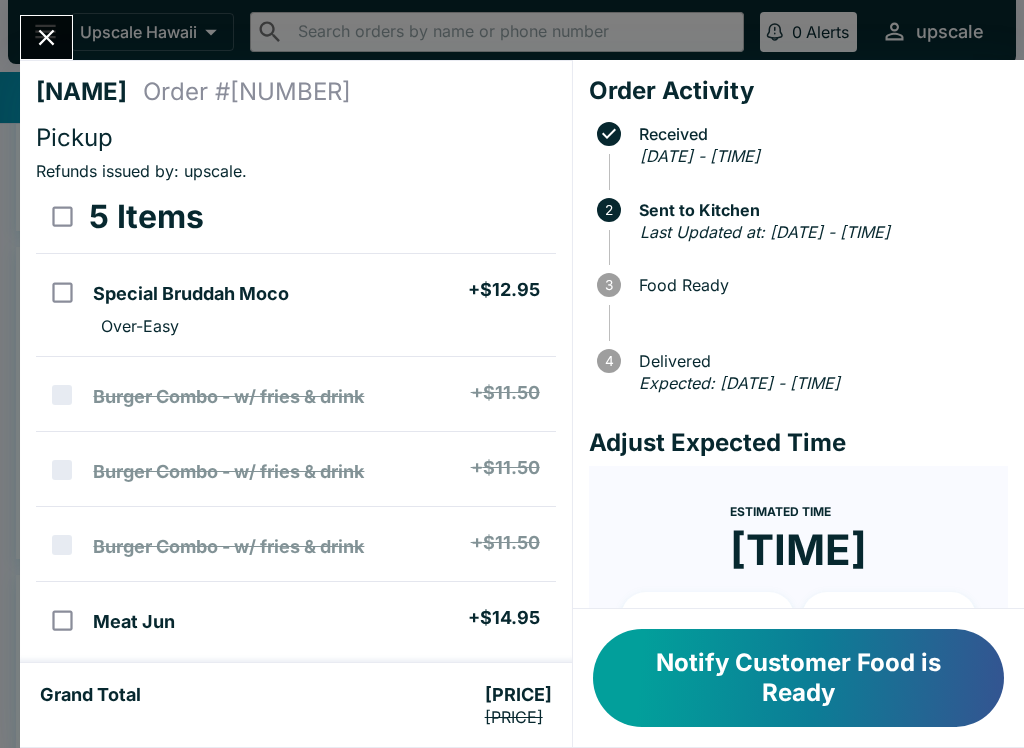 scroll, scrollTop: 0, scrollLeft: 0, axis: both 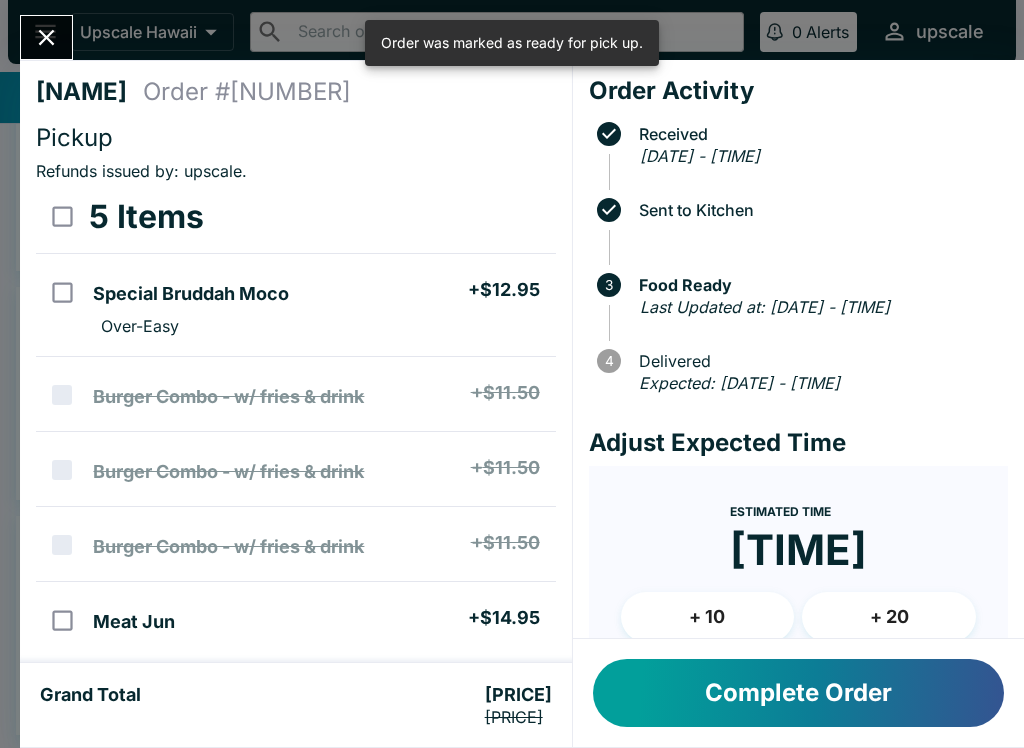 click at bounding box center [46, 37] 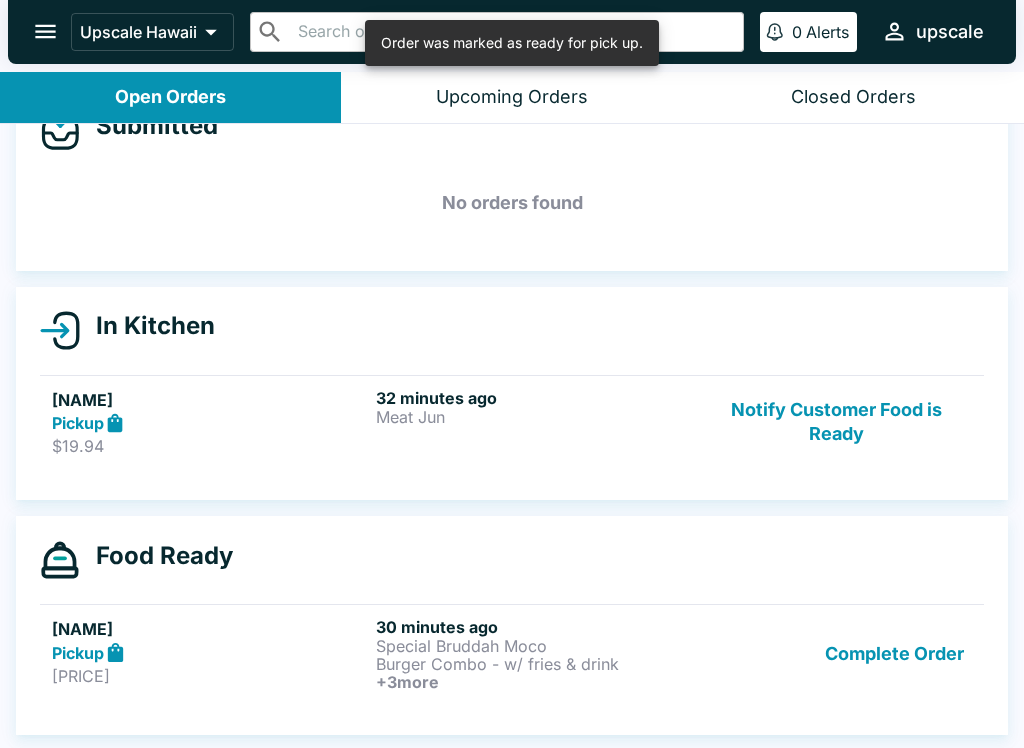 click on "Burger Combo - w/ fries & drink" at bounding box center [534, 664] 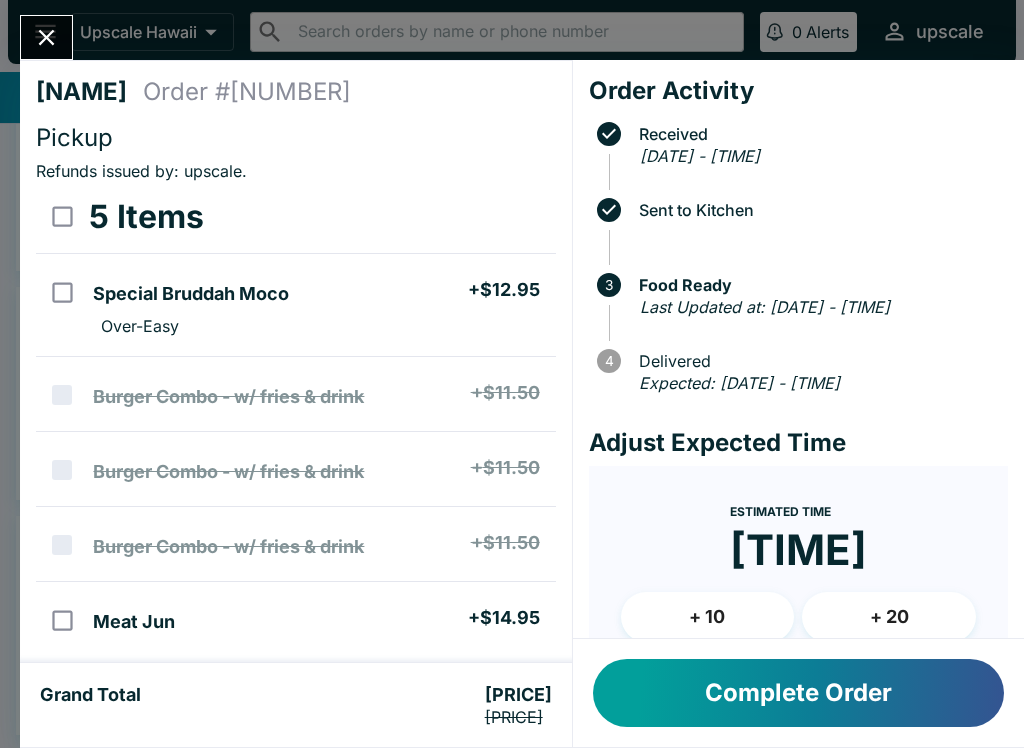 click at bounding box center [46, 37] 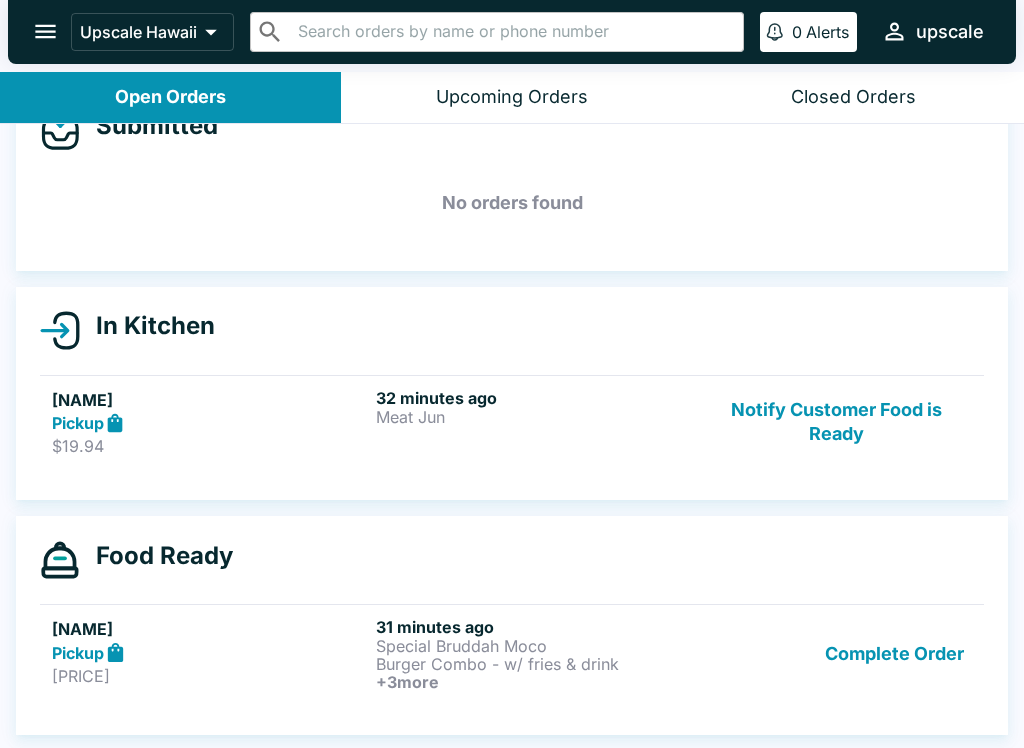 click on "[NAME] Pickup $[PRICE] [TIME] ago Meat Jun Notify Customer Food is Ready" at bounding box center [512, 422] 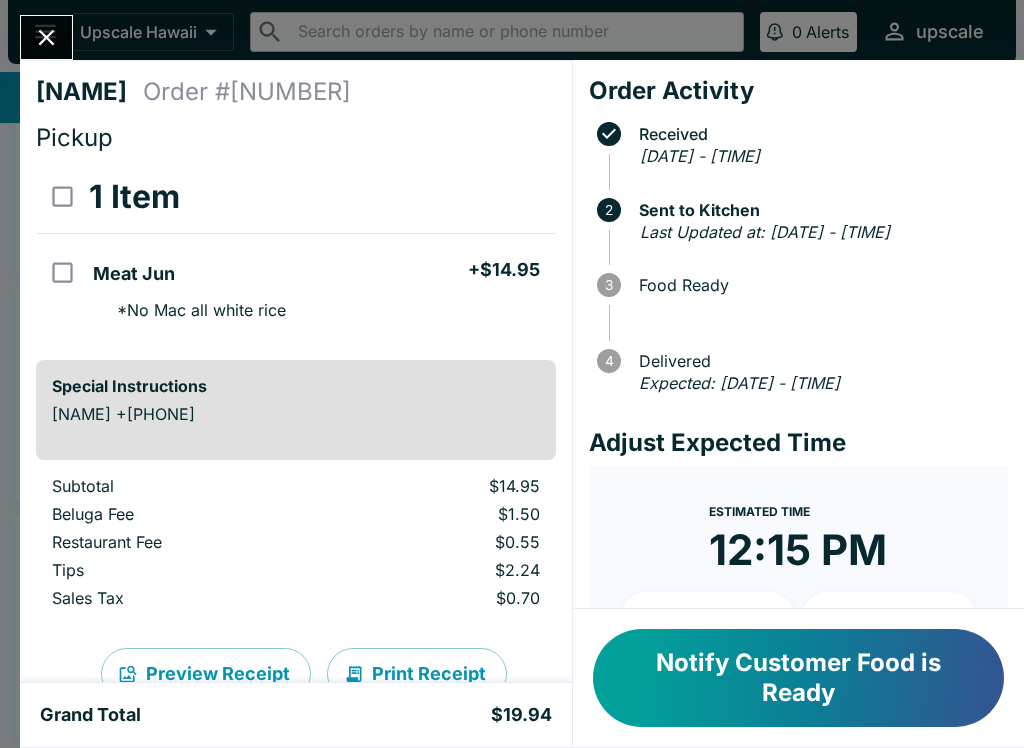 click on "[NAME] Order # [NUMBER] Pickup [NUMBER] Item Meat Jun + $[PRICE] * No Mac all white rice Special Instructions [NAME] +[PHONE] Subtotal $[PRICE] Beluga Fee $[PRICE] Restaurant Fee $[PRICE] Tips $[PRICE] Sales Tax $[PRICE] Preview Receipt Print Receipt" at bounding box center (296, 371) 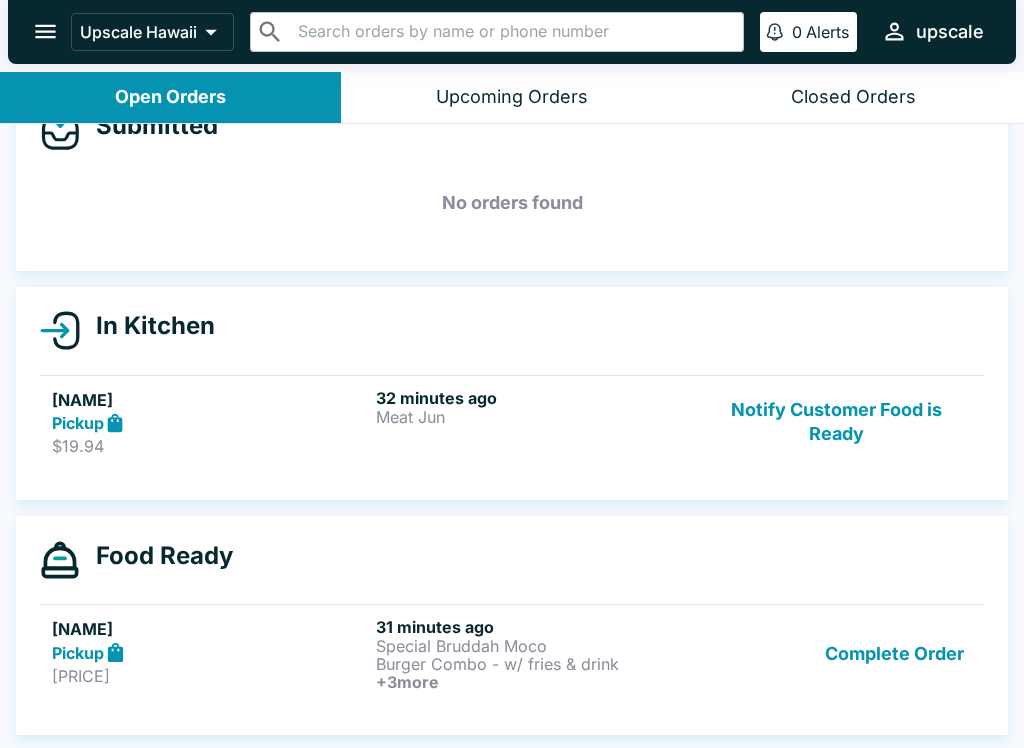 click on "Notify Customer Food is Ready" at bounding box center (836, 422) 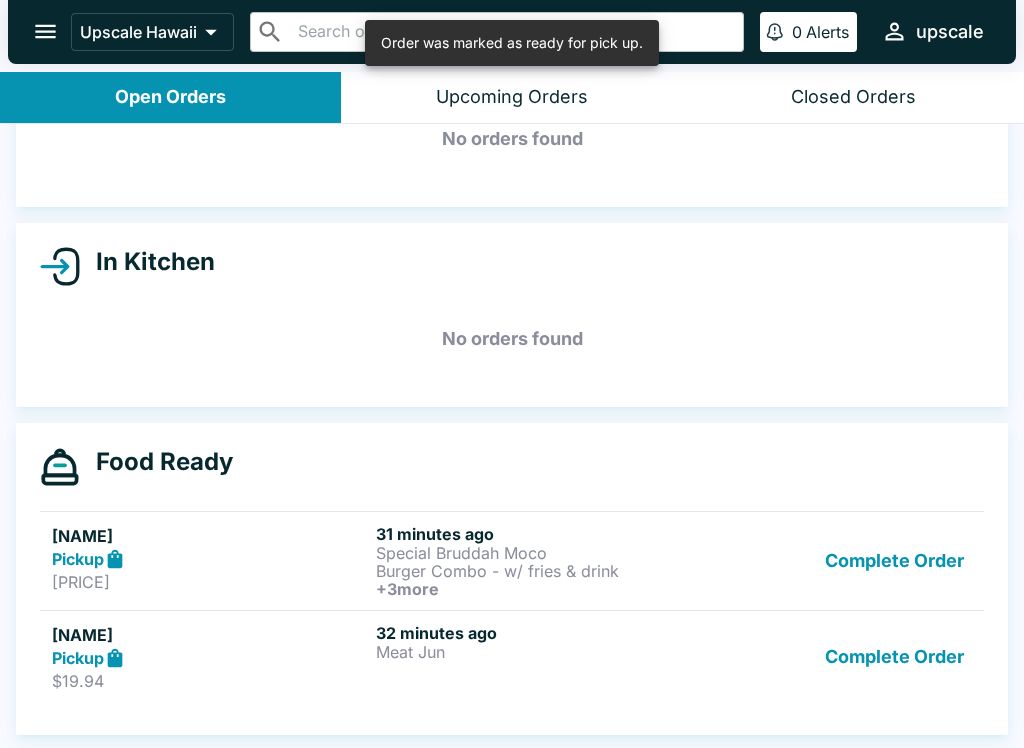 click on "Complete Order" at bounding box center (894, 657) 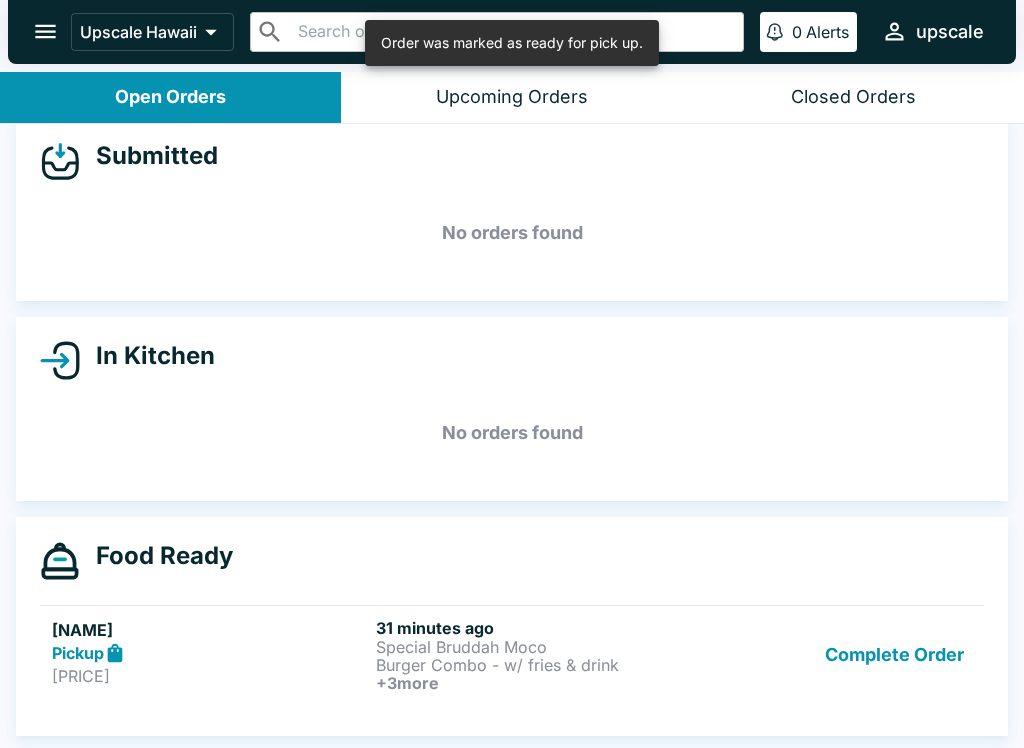 scroll, scrollTop: 23, scrollLeft: 0, axis: vertical 